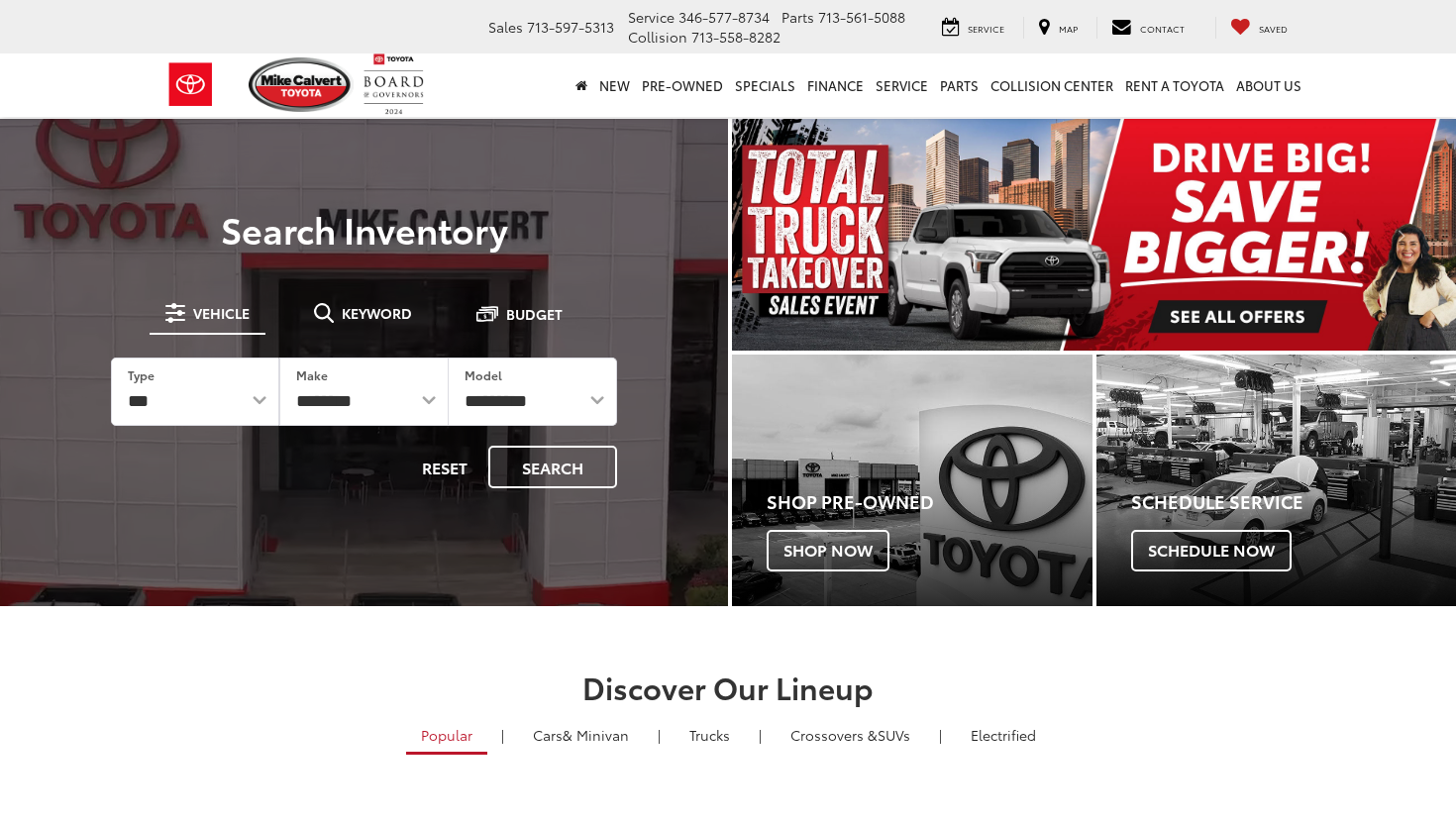 scroll, scrollTop: 0, scrollLeft: 0, axis: both 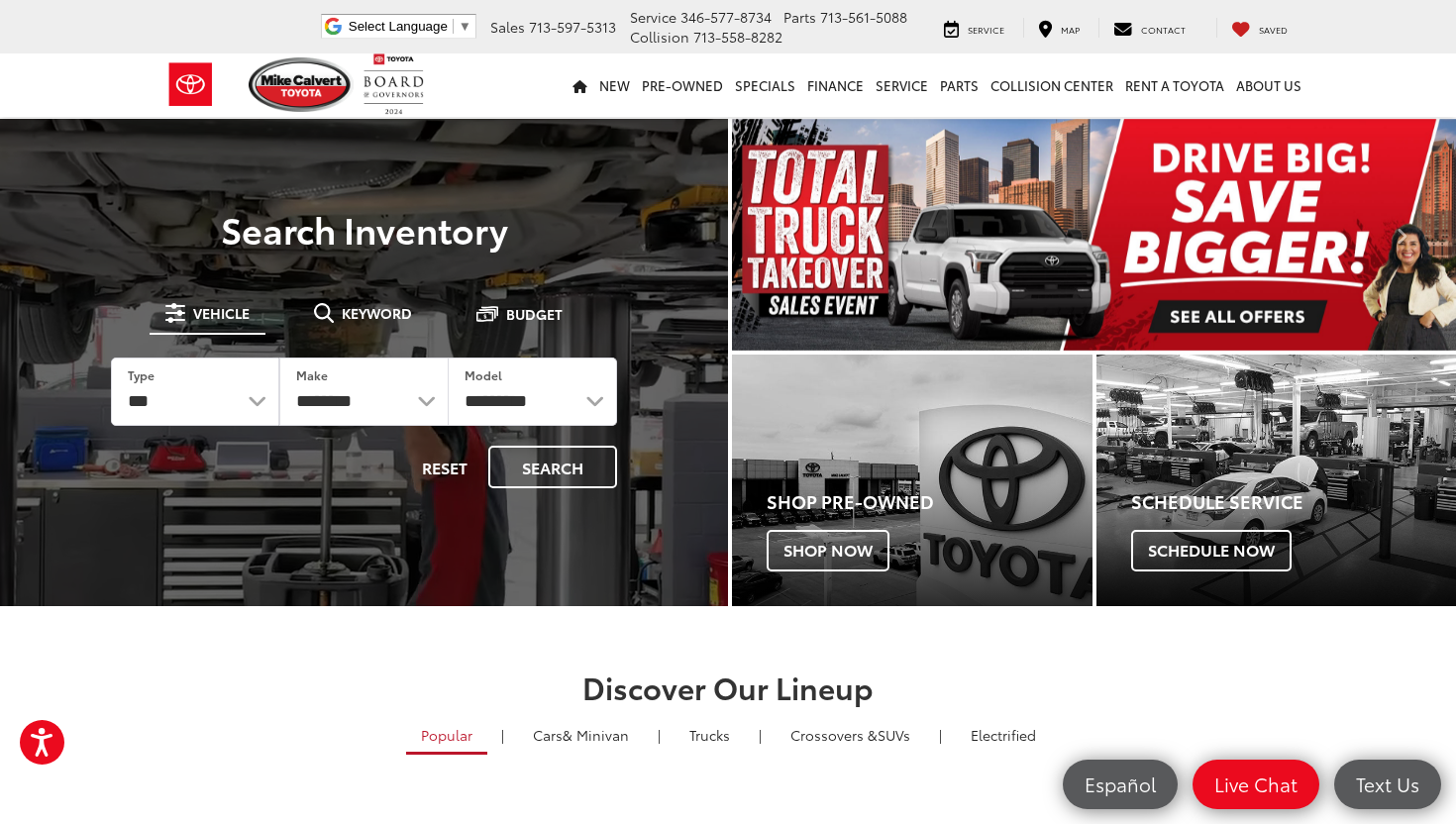 click on "Vehicle" at bounding box center (221, 313) 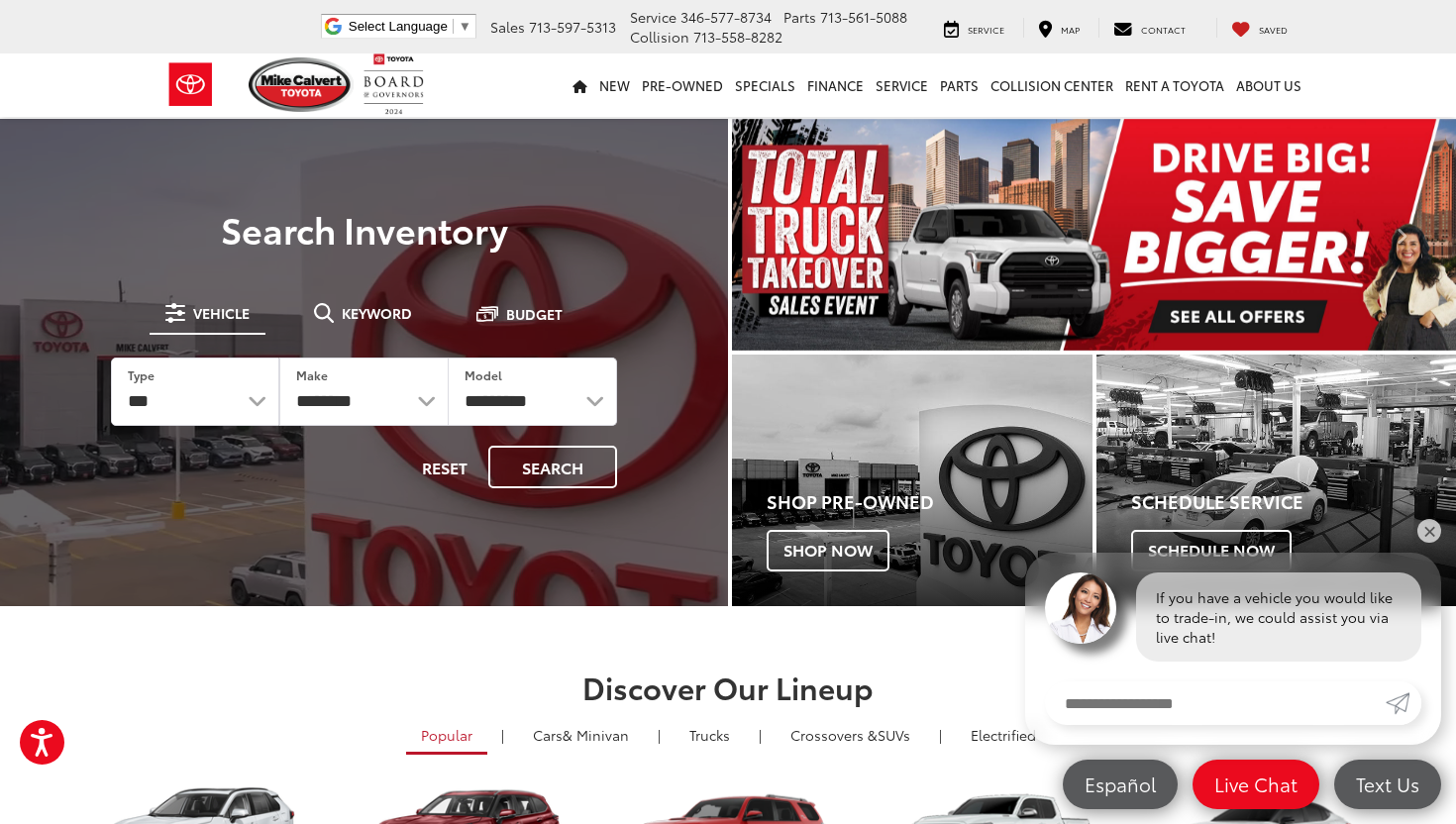 scroll, scrollTop: 0, scrollLeft: 0, axis: both 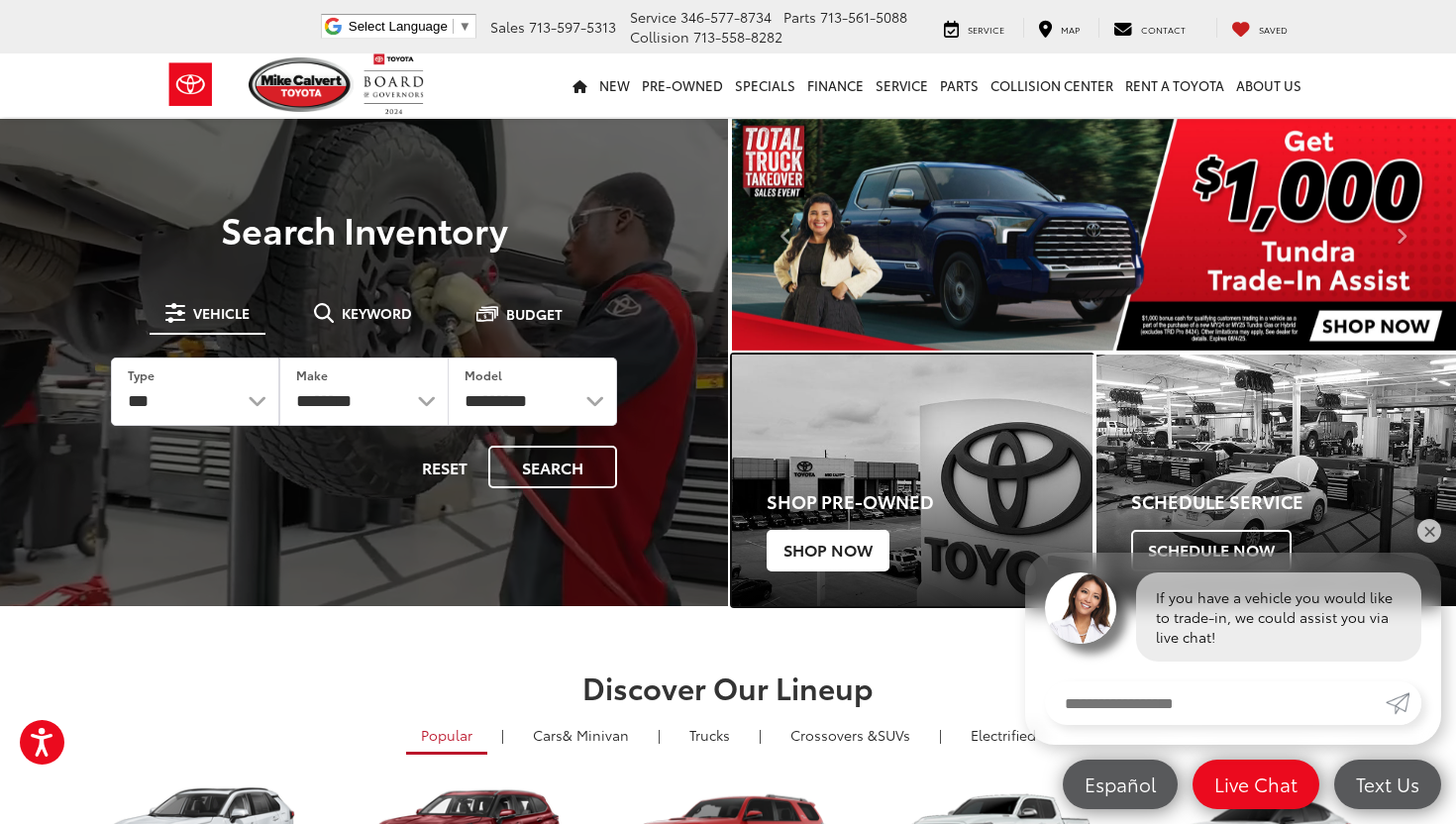 click on "Shop Now" at bounding box center (828, 551) 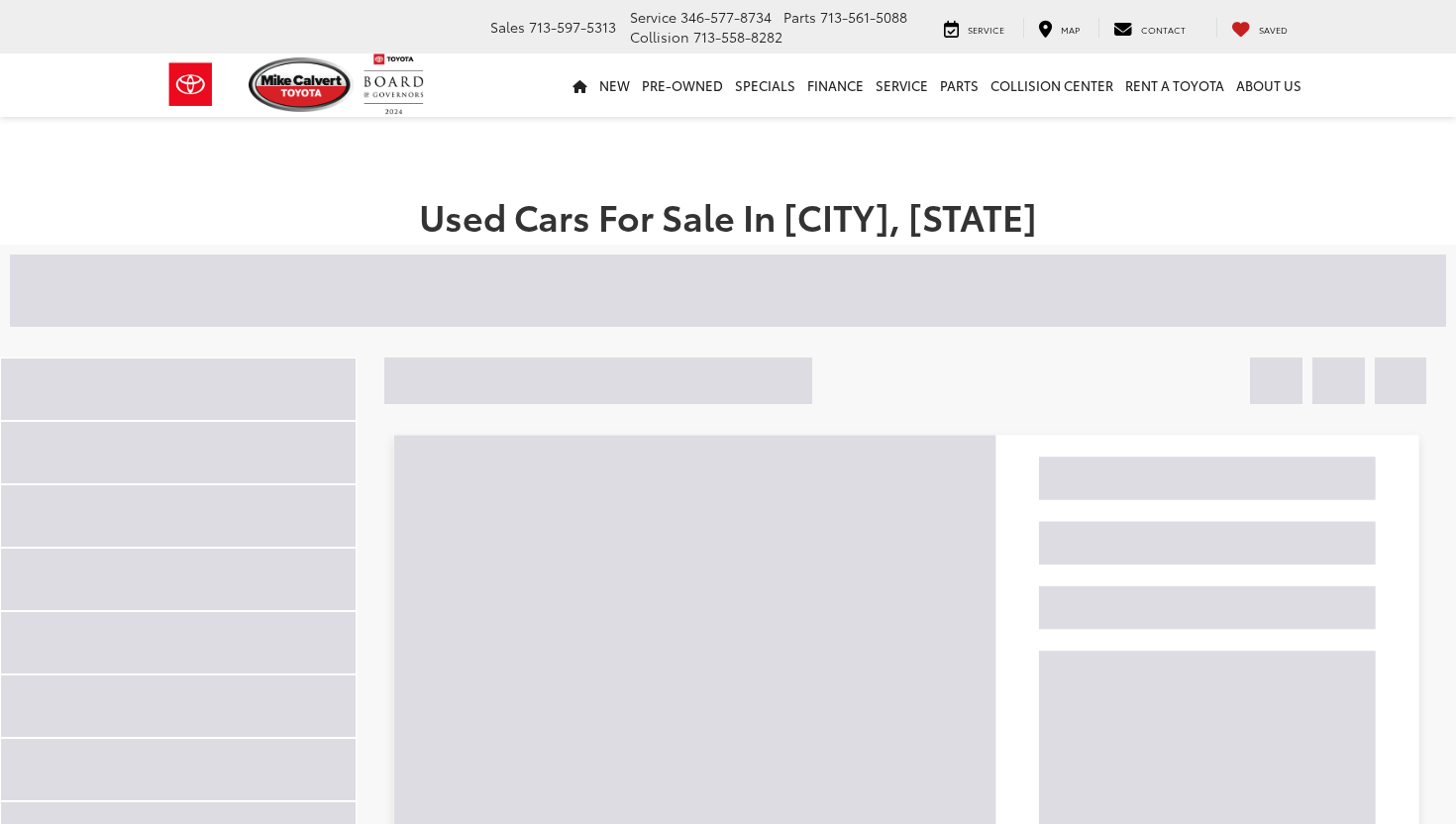 scroll, scrollTop: 0, scrollLeft: 0, axis: both 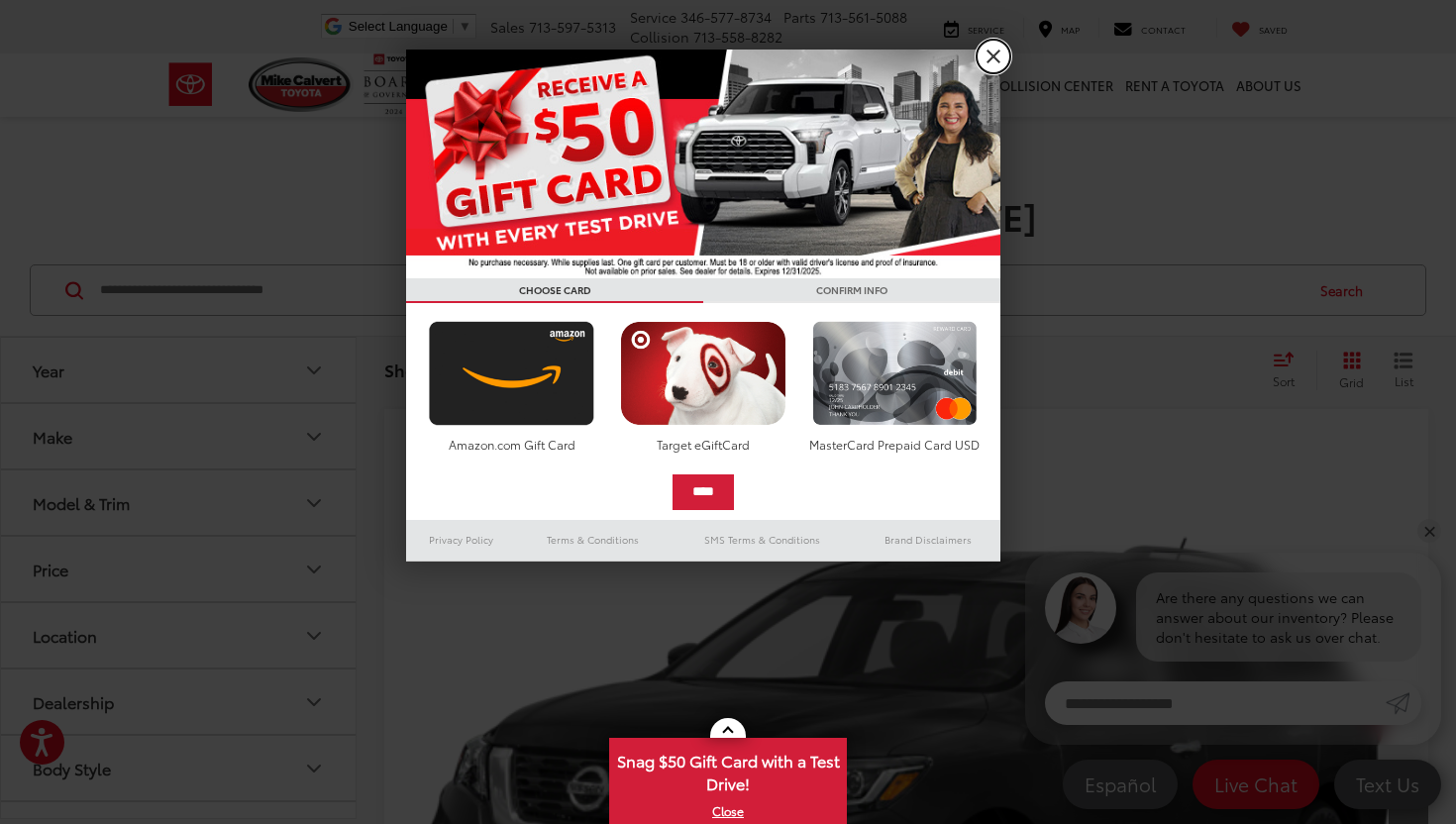 click on "X" at bounding box center (993, 56) 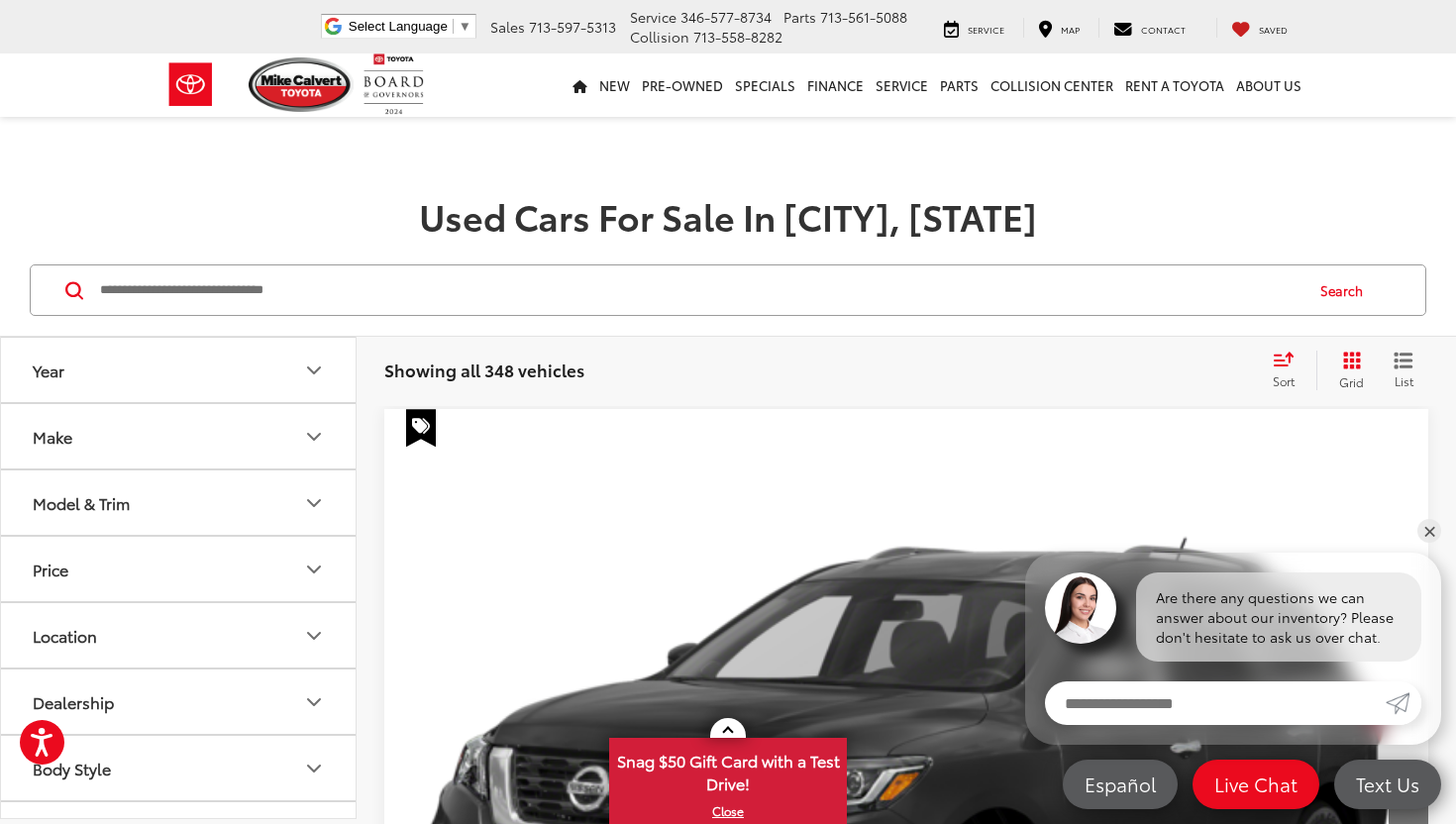 click 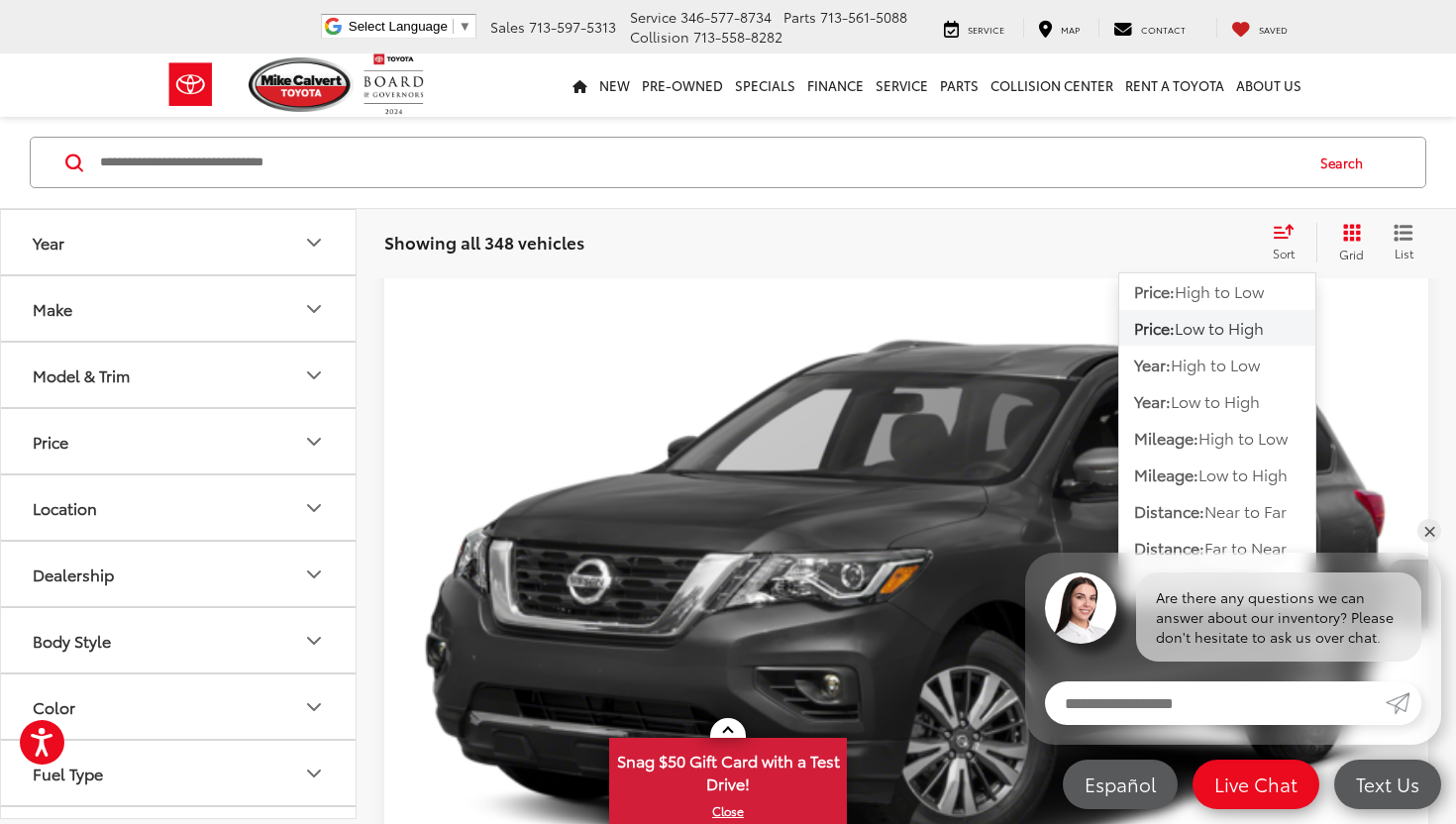 scroll, scrollTop: 222, scrollLeft: 0, axis: vertical 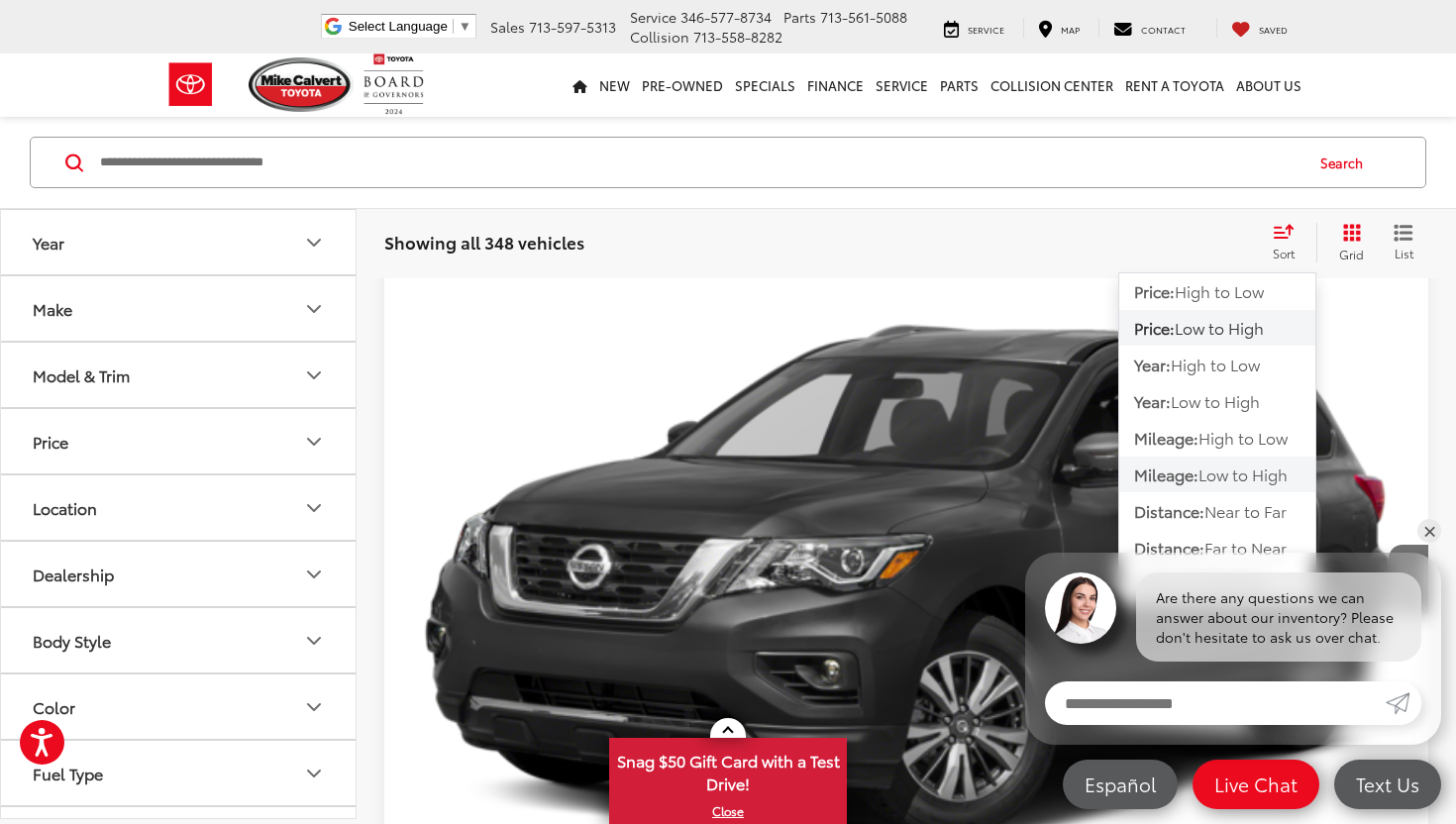 click on "Mileage:  Low to High" 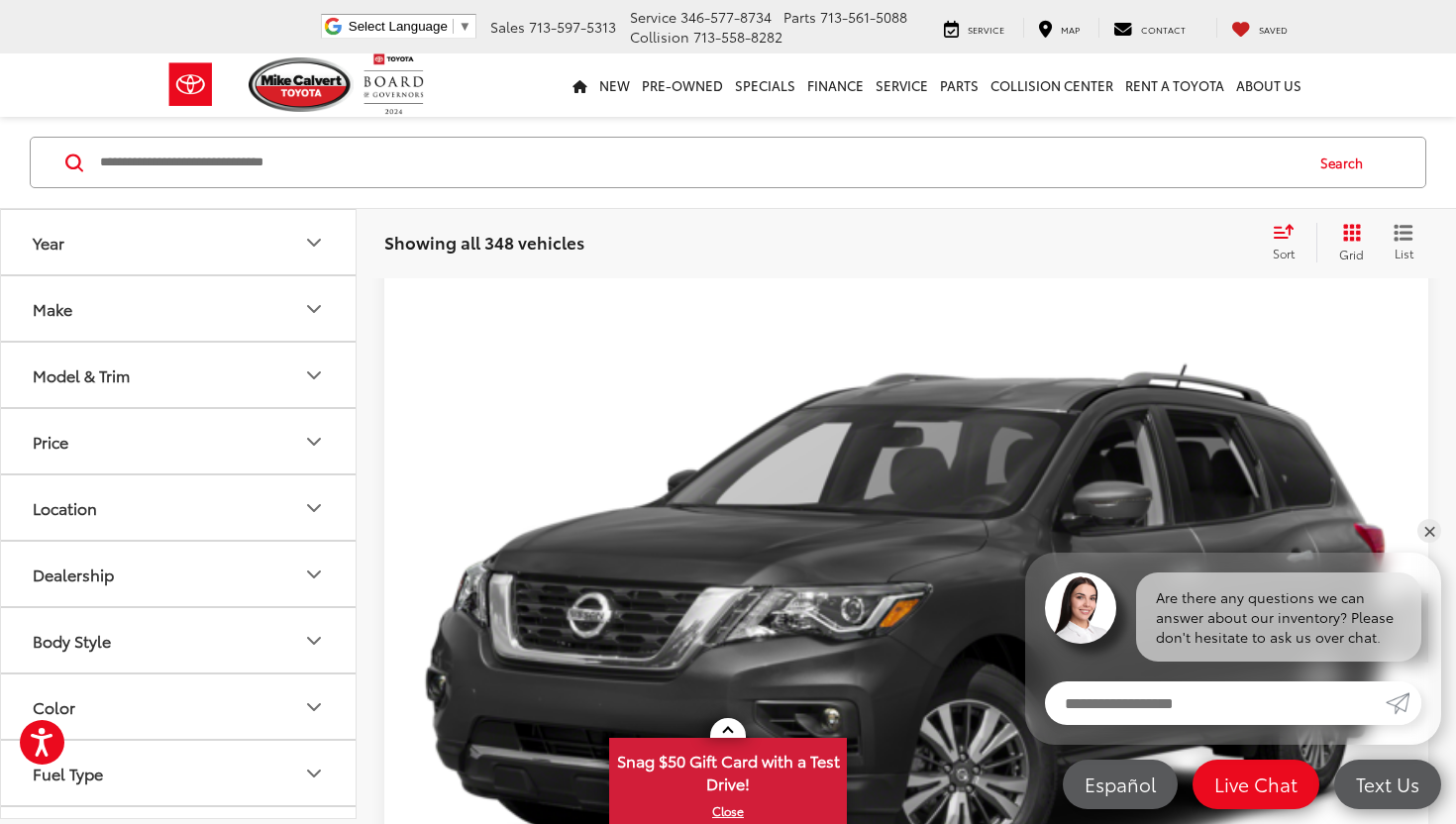 scroll, scrollTop: 128, scrollLeft: 0, axis: vertical 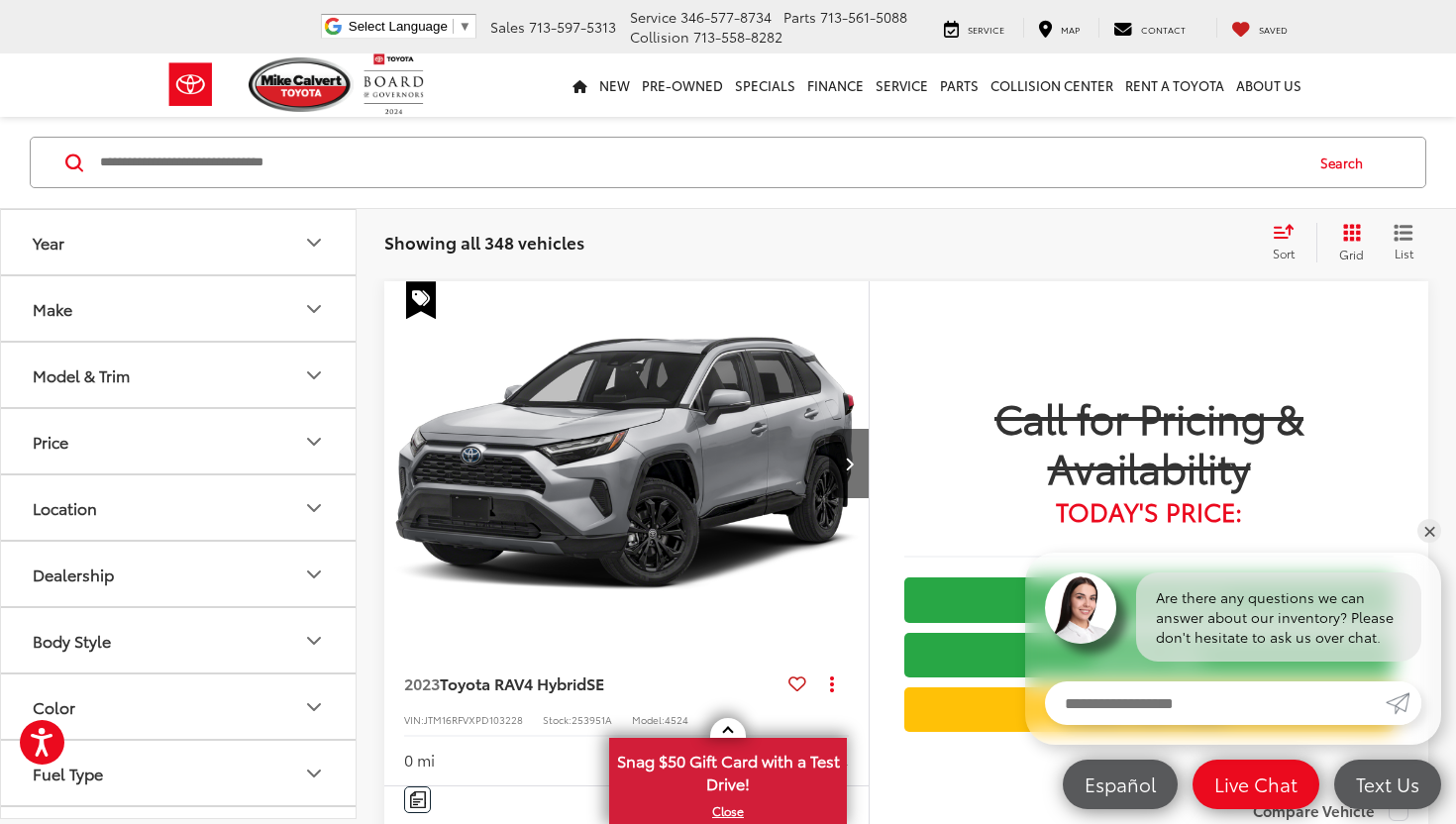 click on "Call for Pricing & Availability
Today's Price:
Check Availability
Instant Deal
Instant Deal
Value Your Trade" at bounding box center (1148, 534) 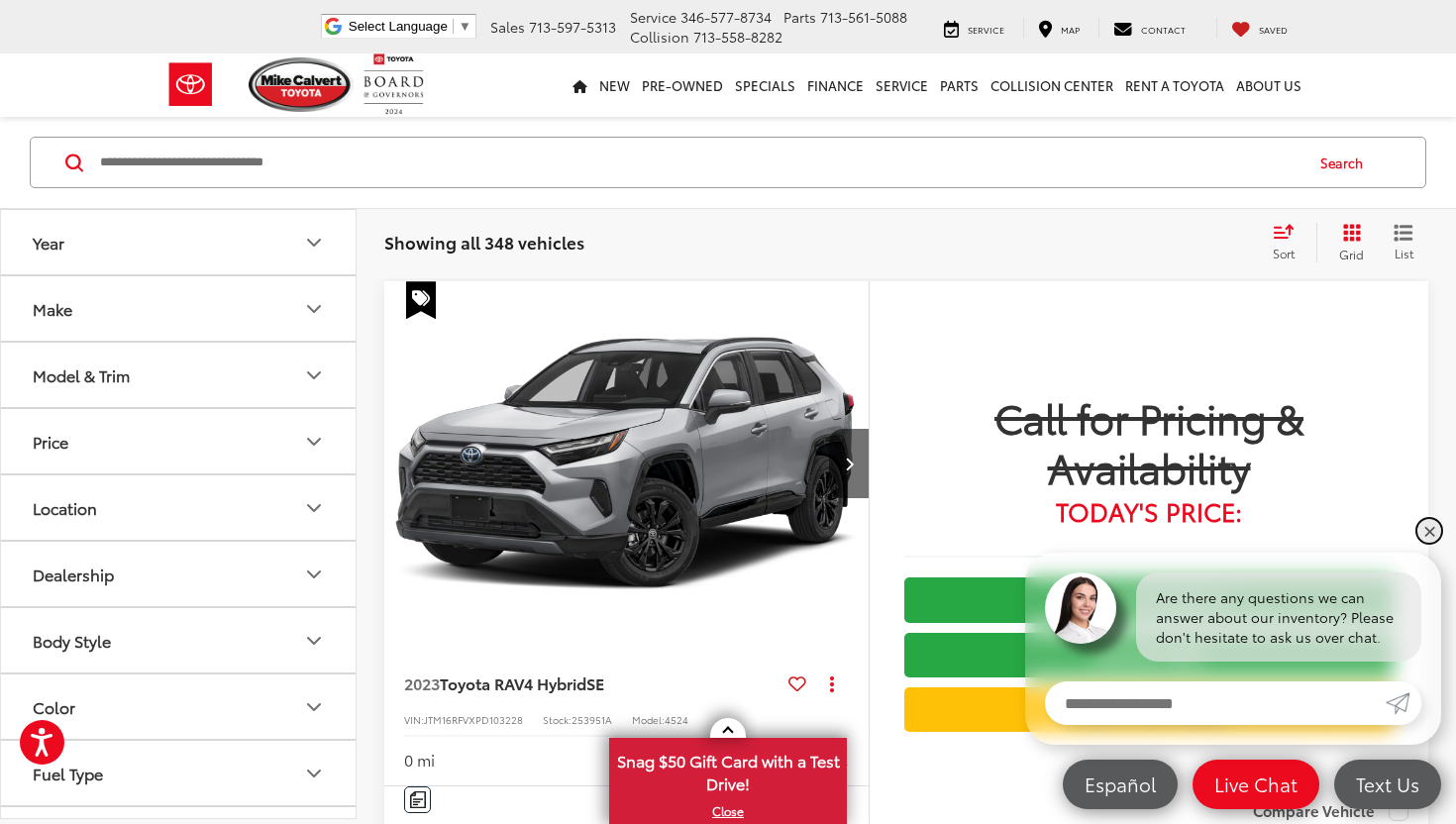 click on "✕" at bounding box center (1429, 531) 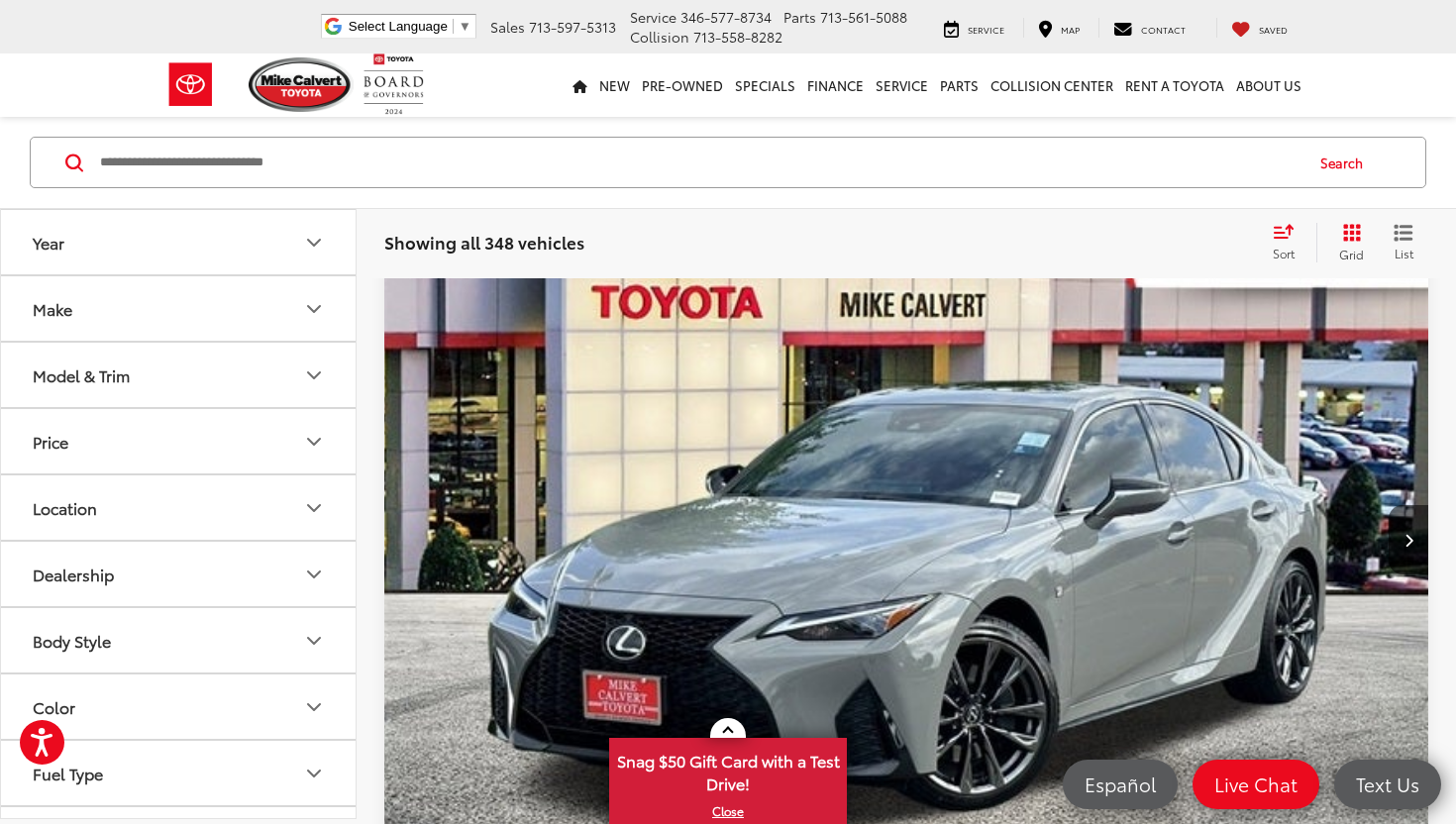 scroll, scrollTop: 2527, scrollLeft: 0, axis: vertical 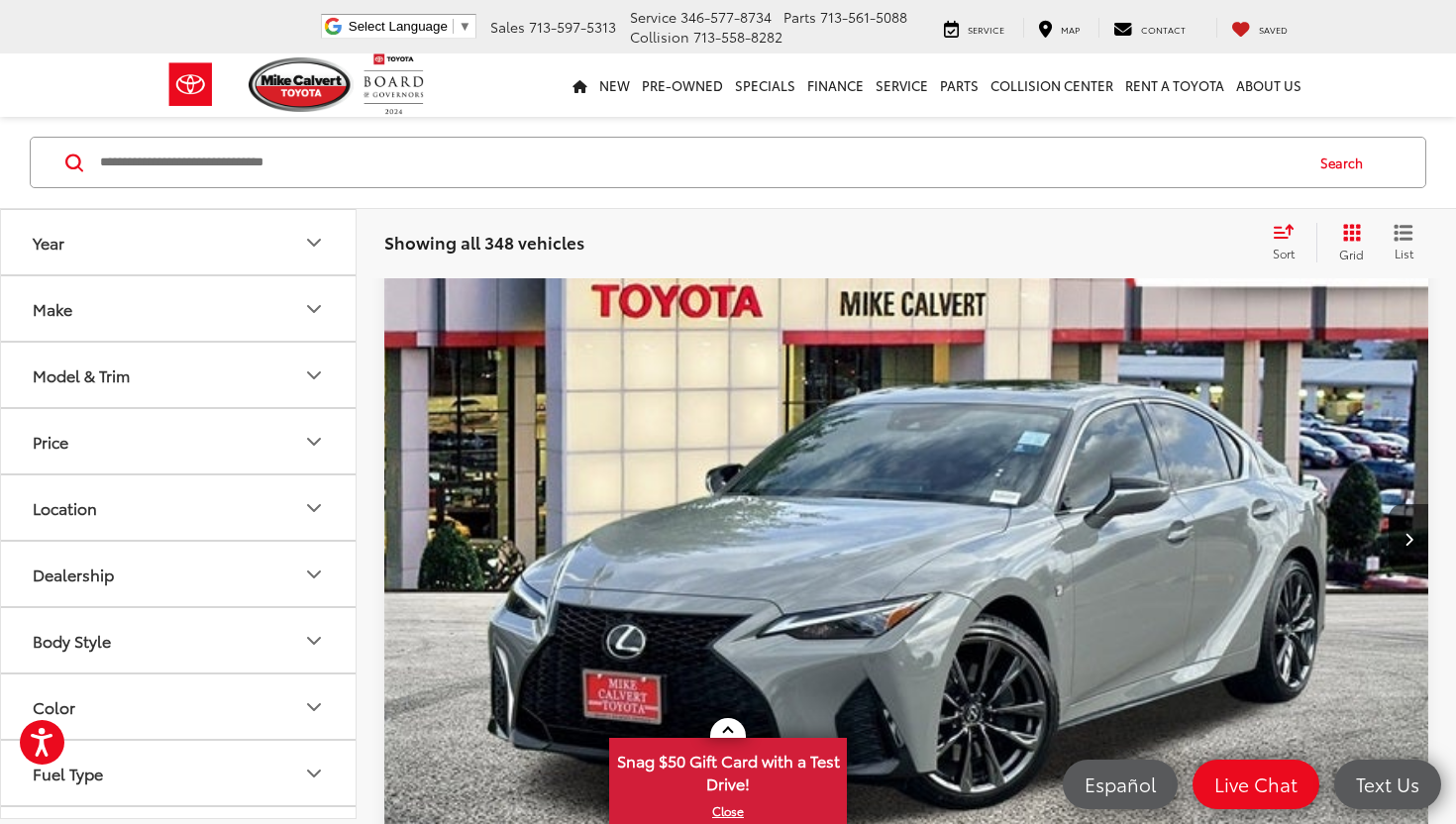 click on "Make" at bounding box center [179, 308] 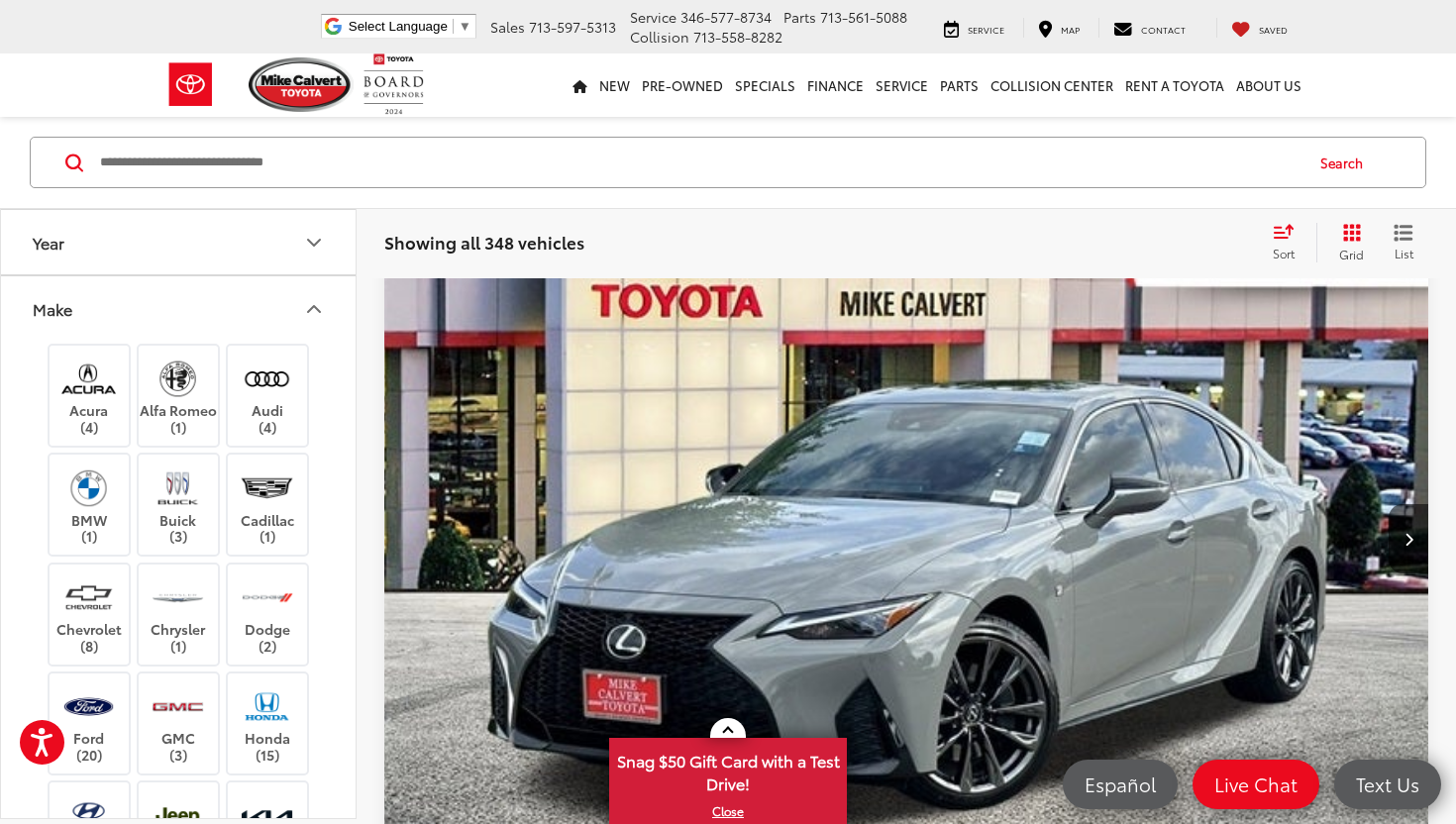 click on "Make" at bounding box center [179, 308] 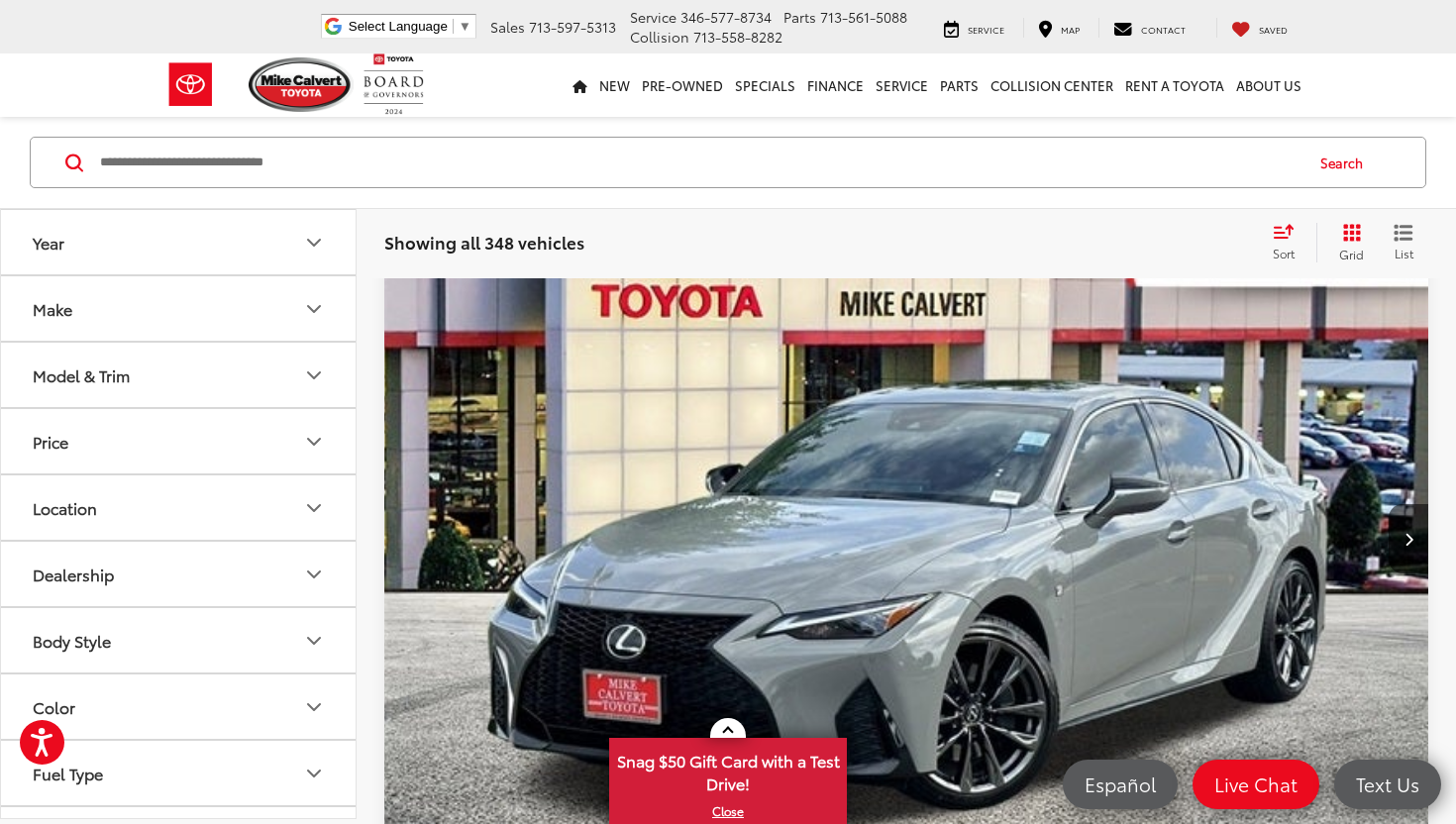 click on "Model & Trim" at bounding box center (179, 374) 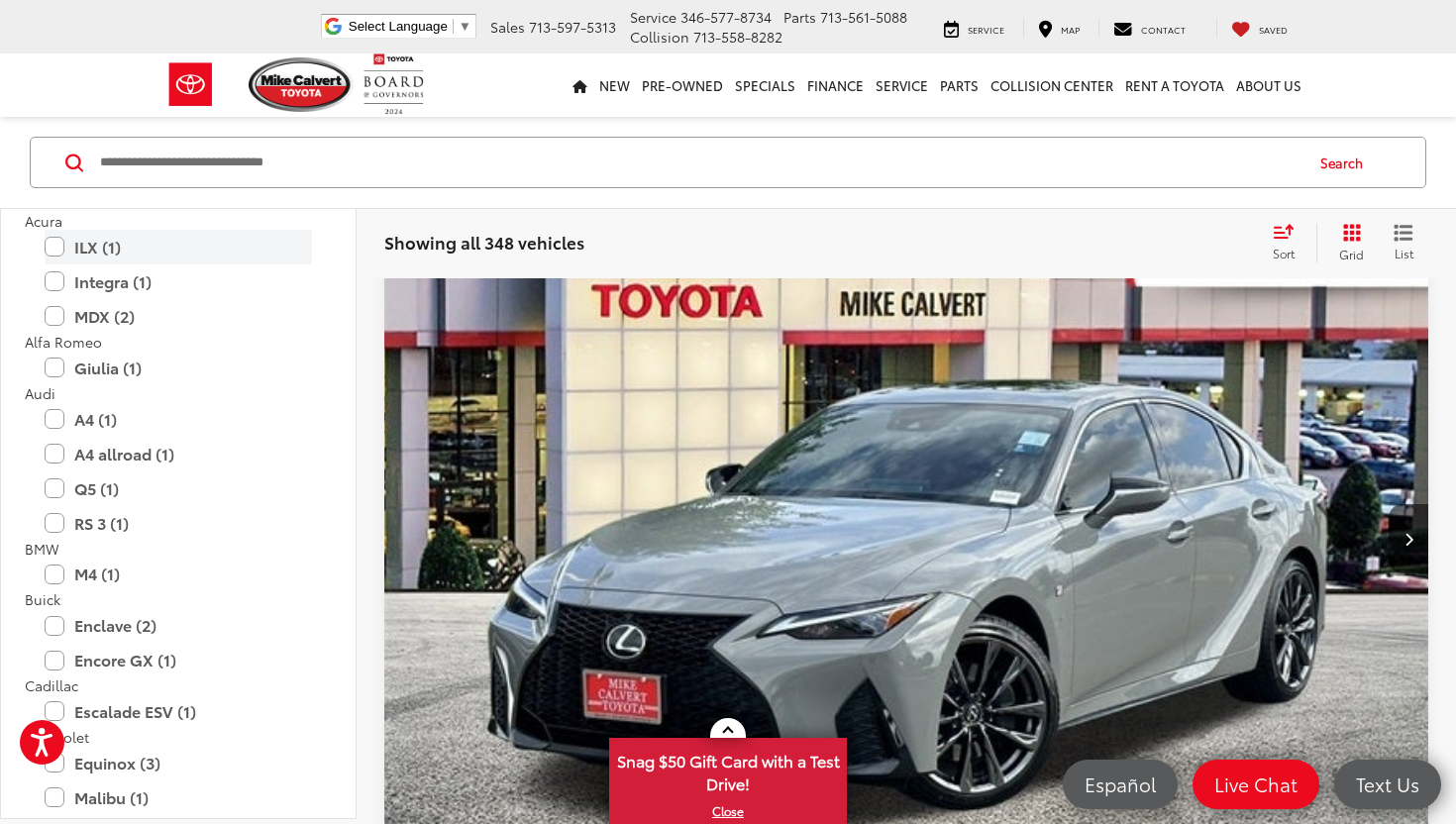 scroll, scrollTop: 0, scrollLeft: 0, axis: both 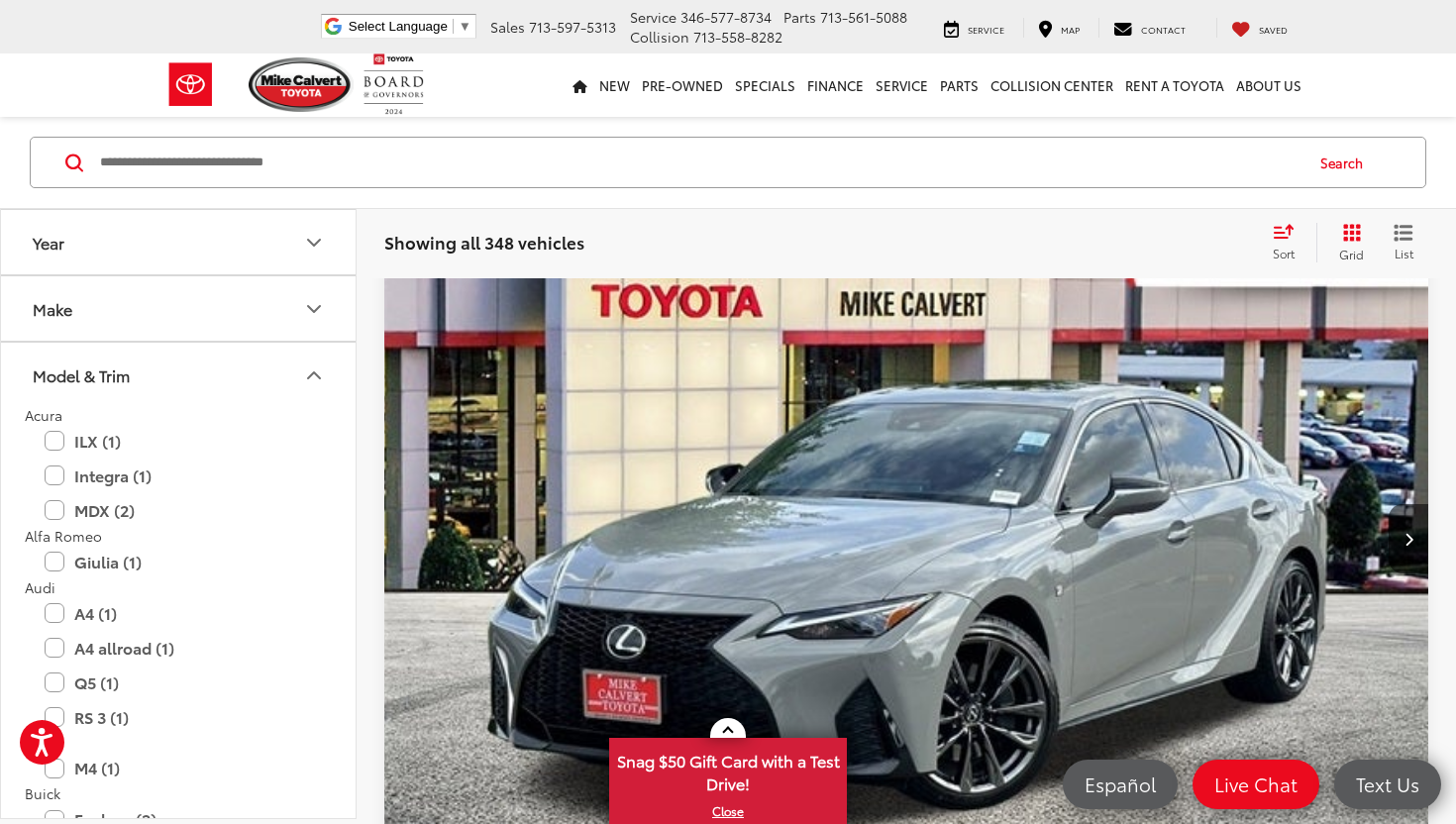 click on "Model & Trim" at bounding box center (179, 374) 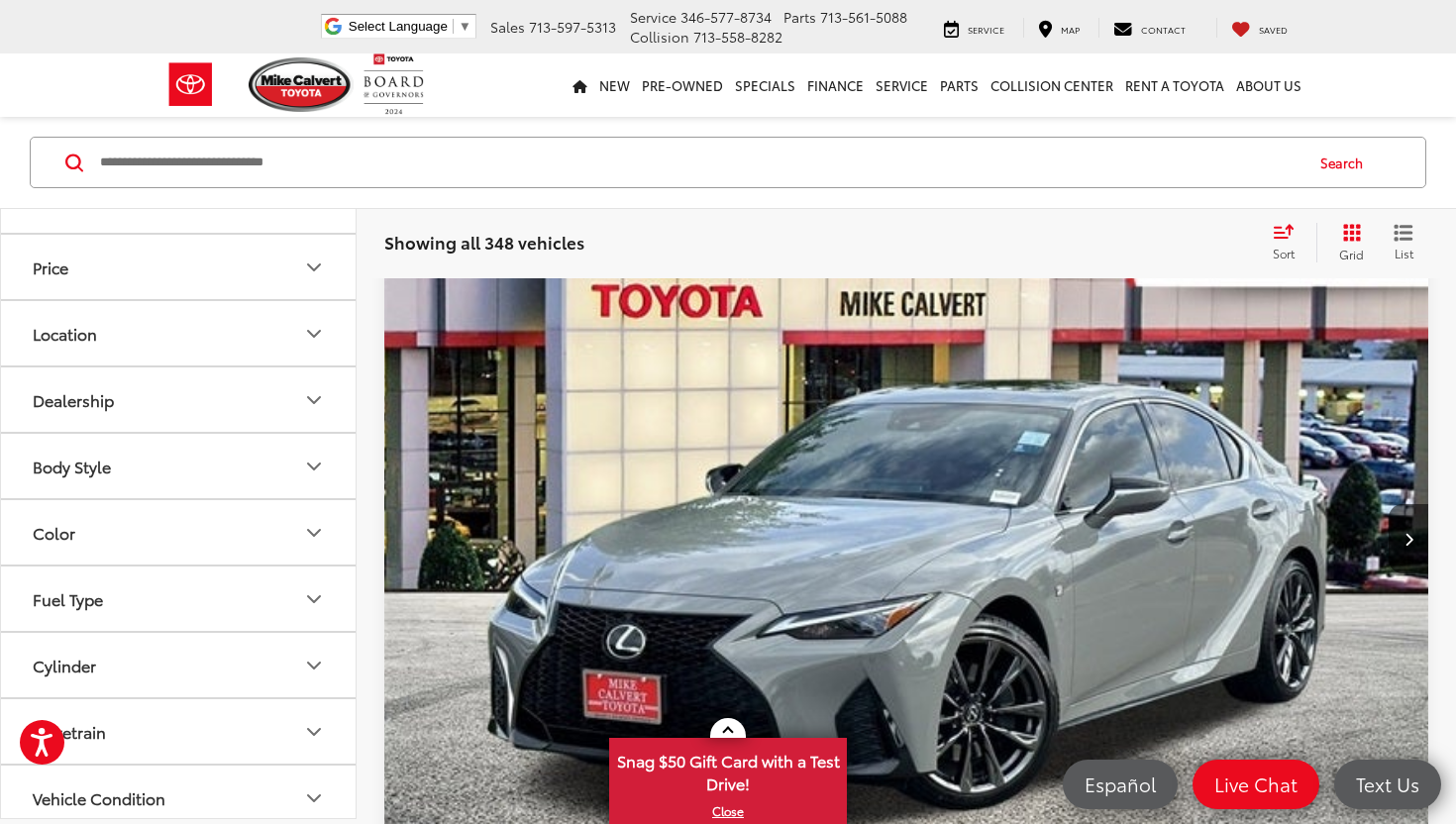 scroll, scrollTop: 179, scrollLeft: 0, axis: vertical 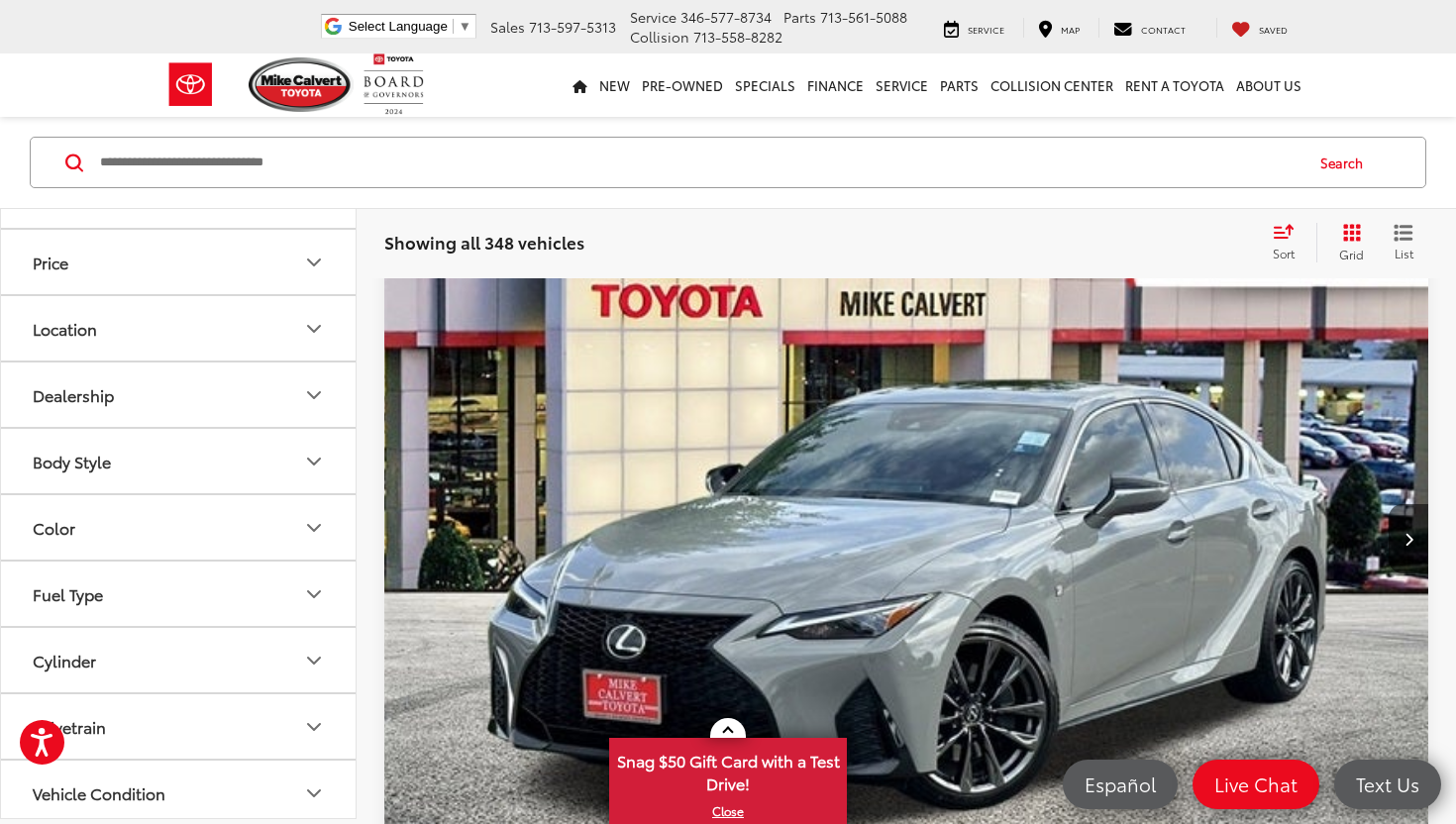 click on "Body Style" at bounding box center [179, 461] 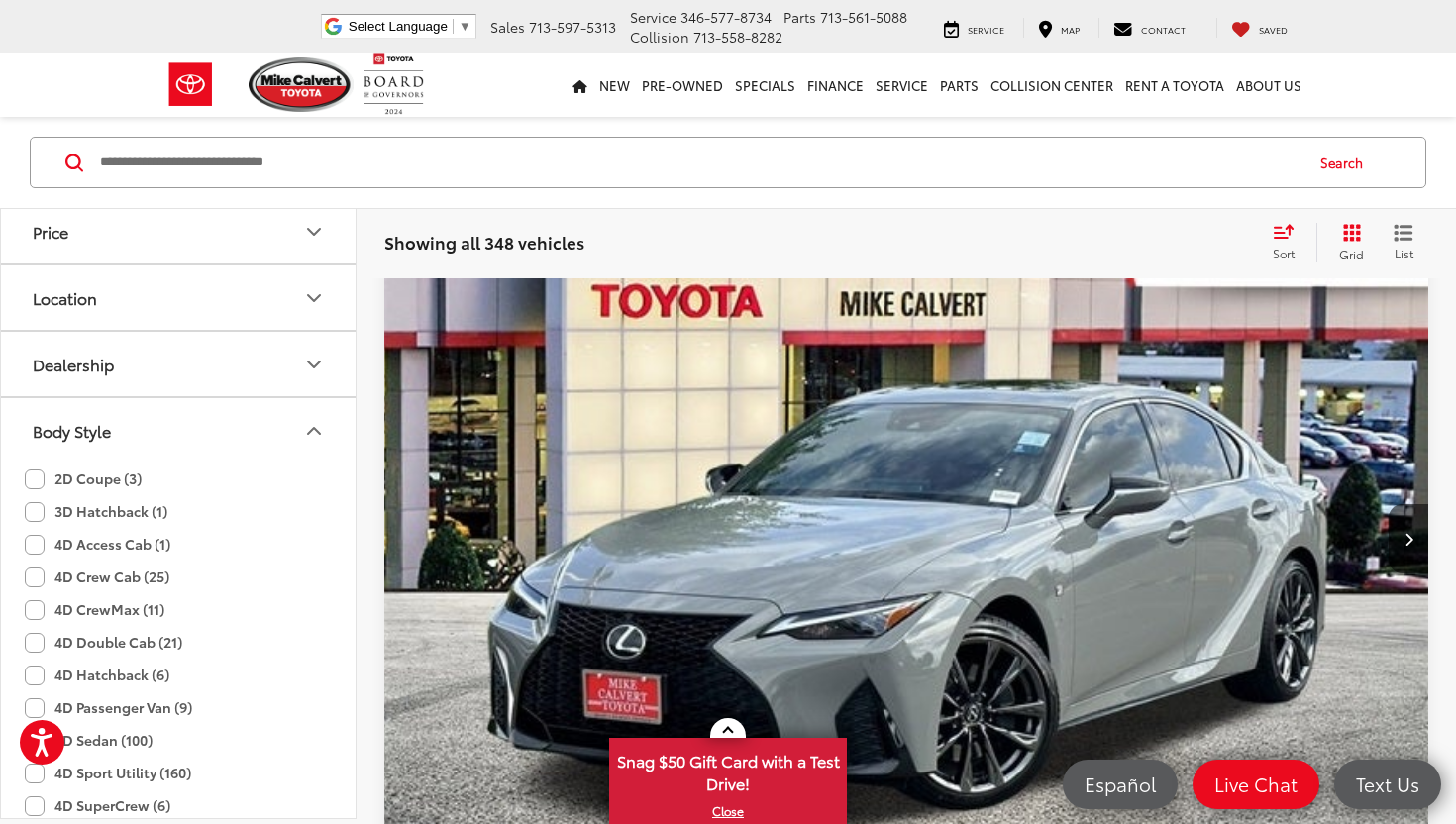 scroll, scrollTop: 0, scrollLeft: 0, axis: both 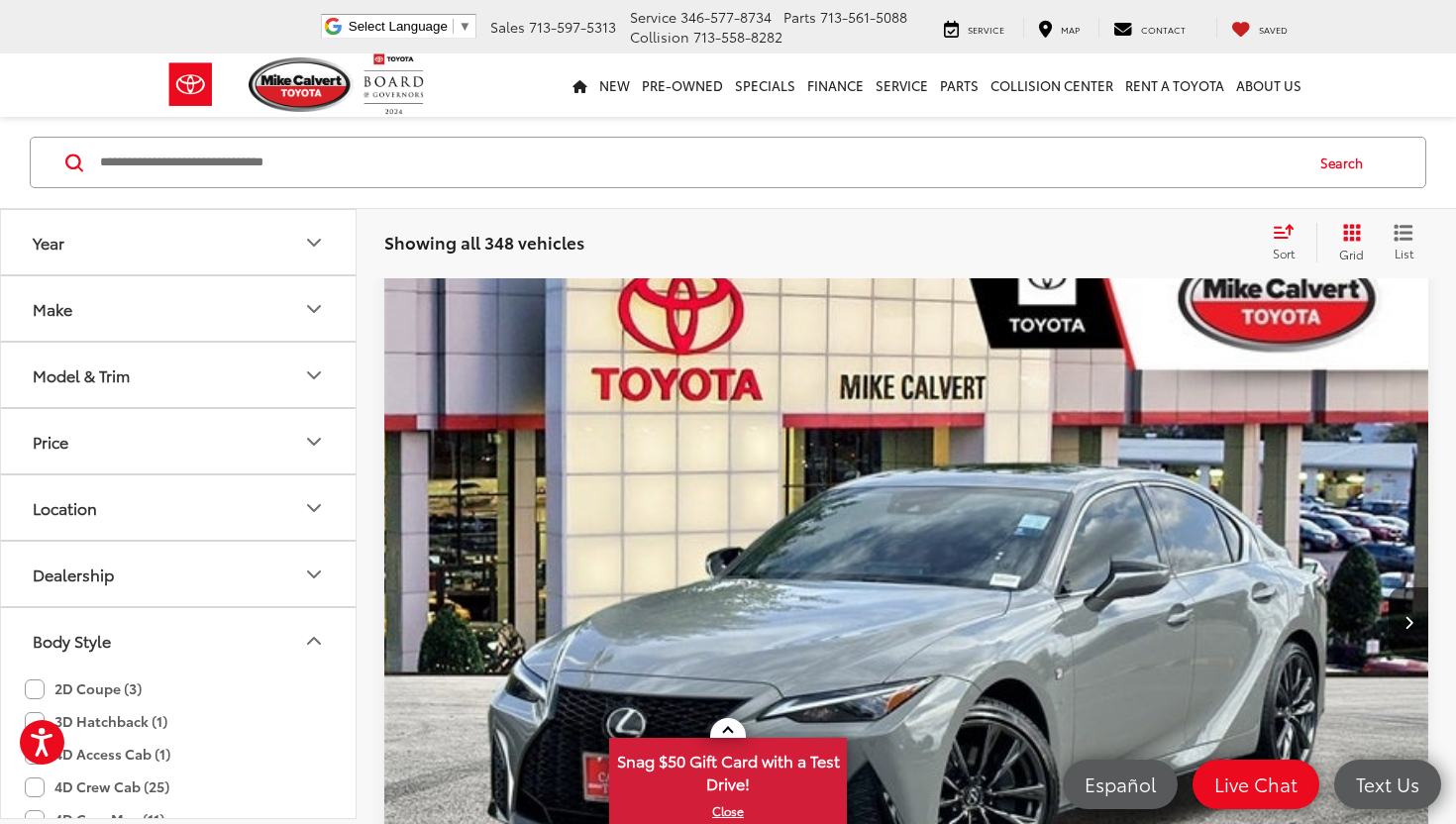 click on "Body Style" at bounding box center (179, 640) 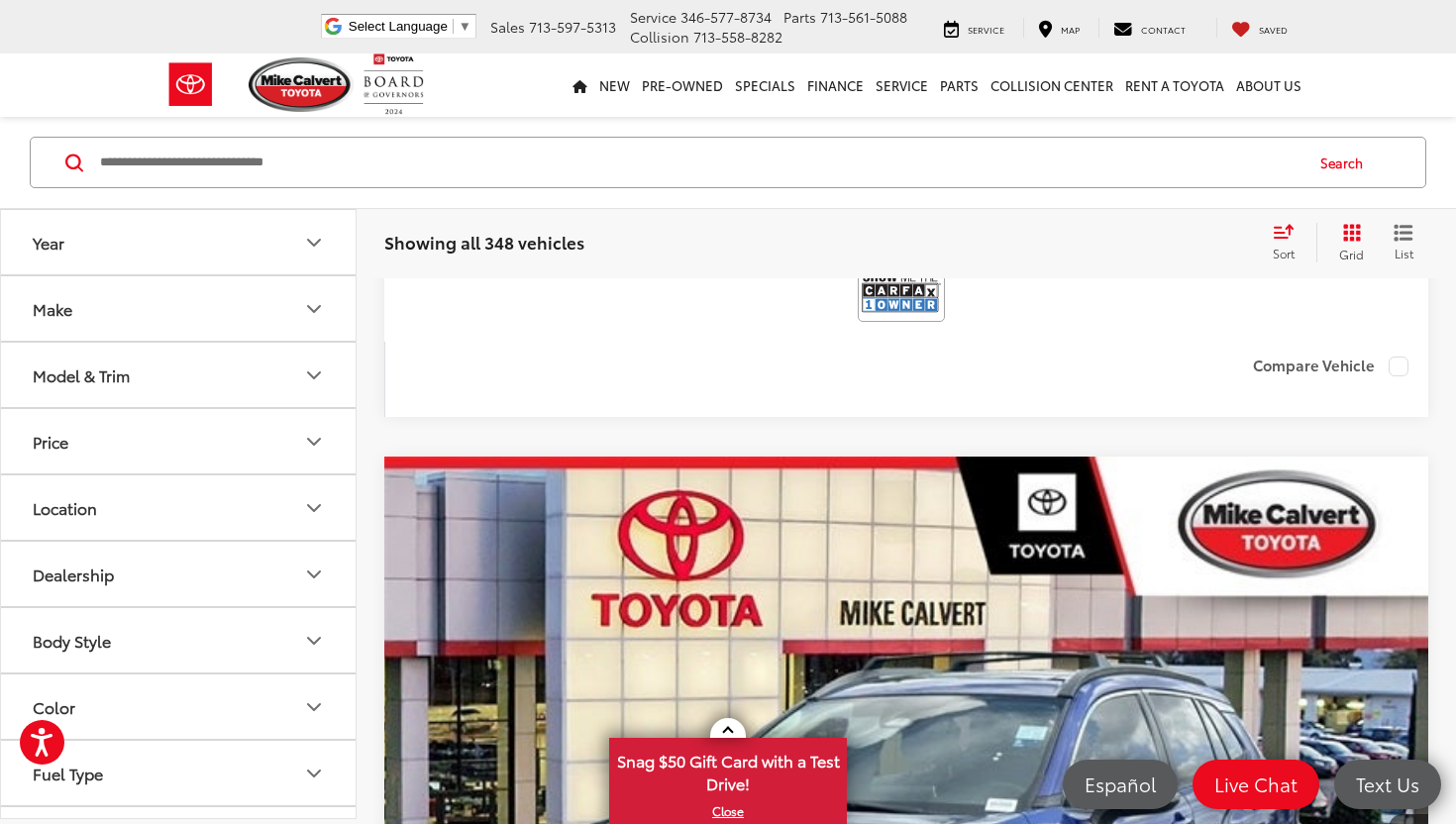 scroll, scrollTop: 5527, scrollLeft: 0, axis: vertical 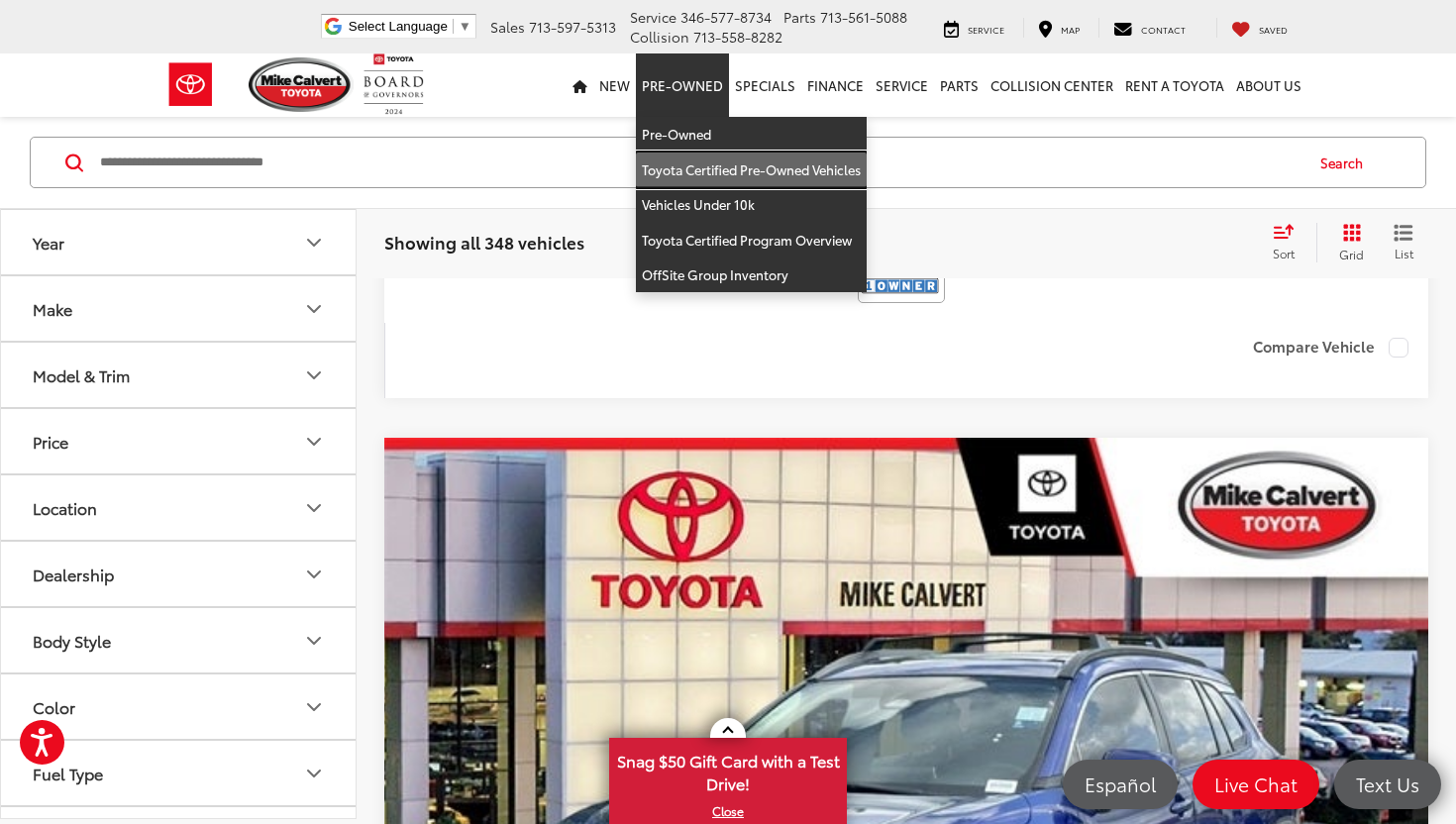 click on "Toyota Certified Pre-Owned Vehicles" at bounding box center [751, 170] 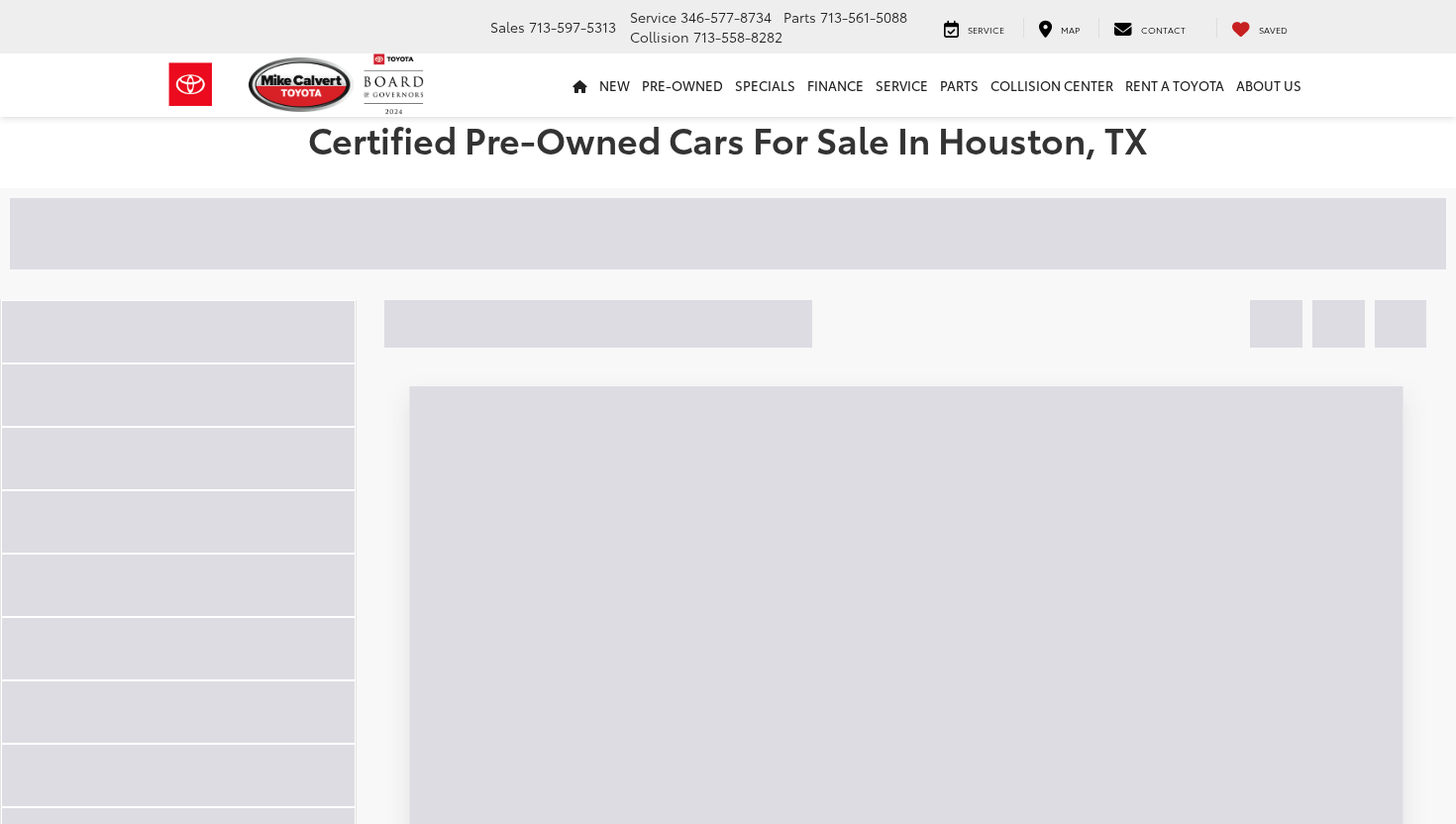 scroll, scrollTop: 0, scrollLeft: 0, axis: both 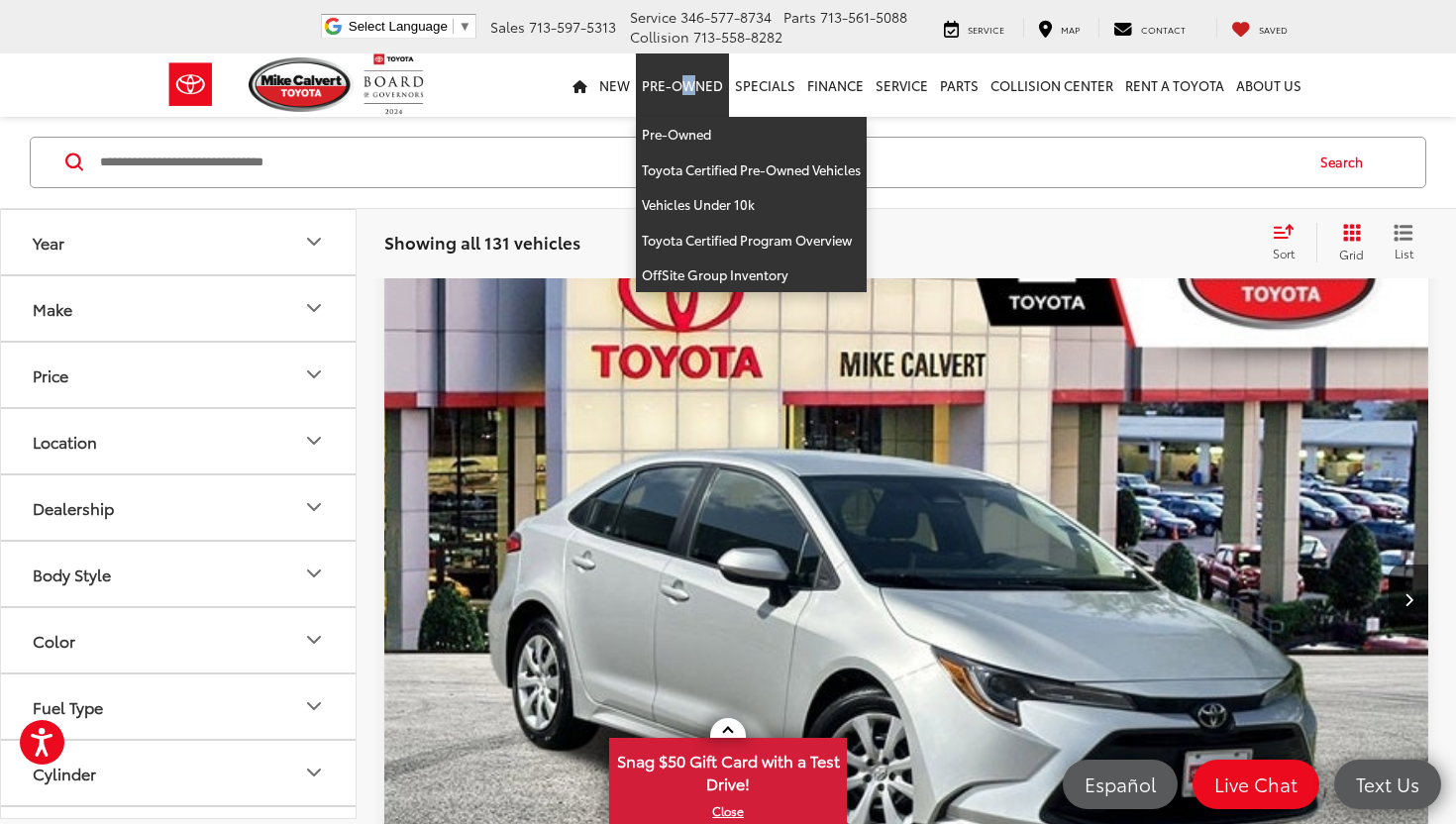 click on "Pre-Owned" at bounding box center (682, 85) 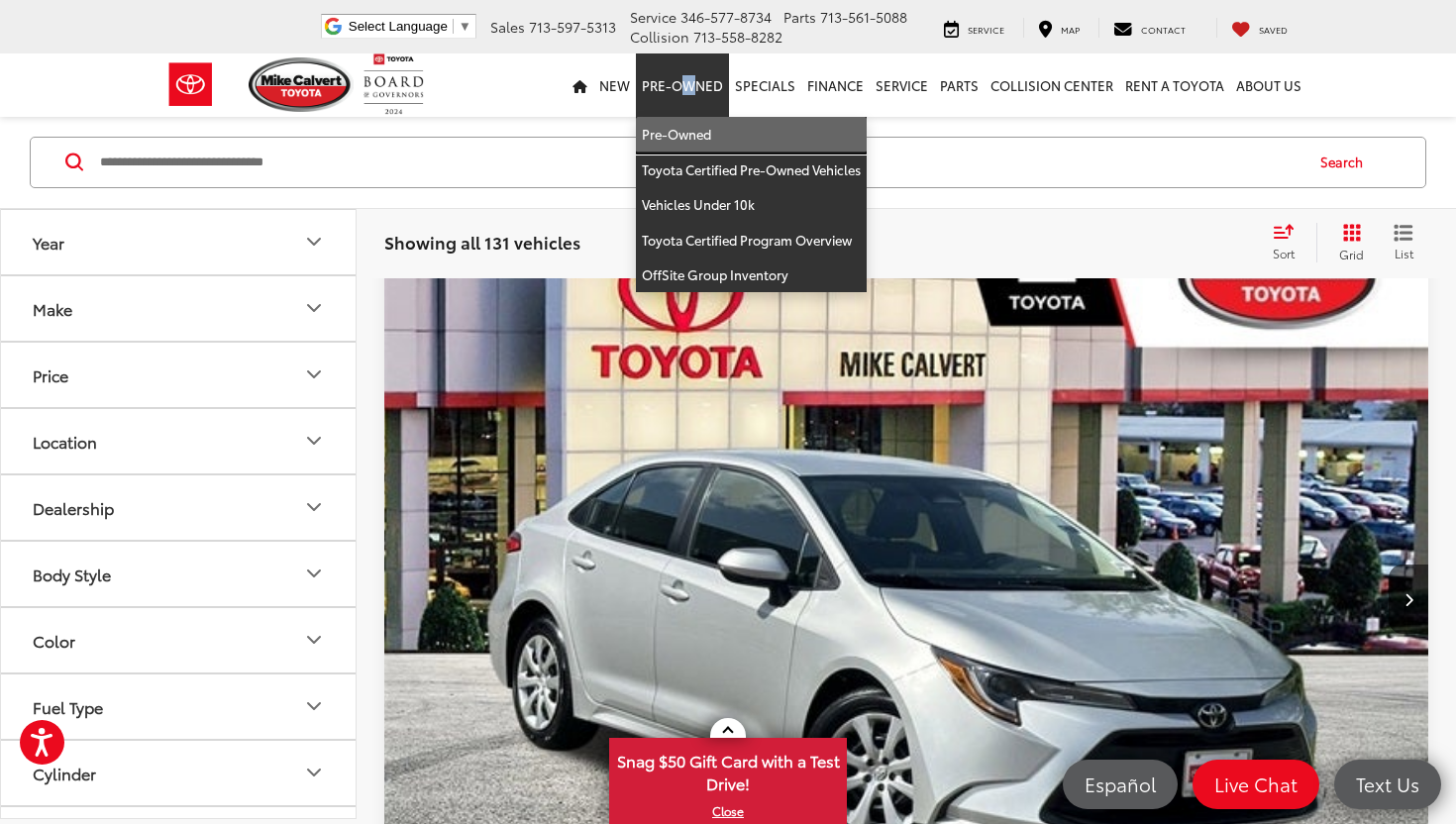 click on "Pre-Owned" at bounding box center [751, 135] 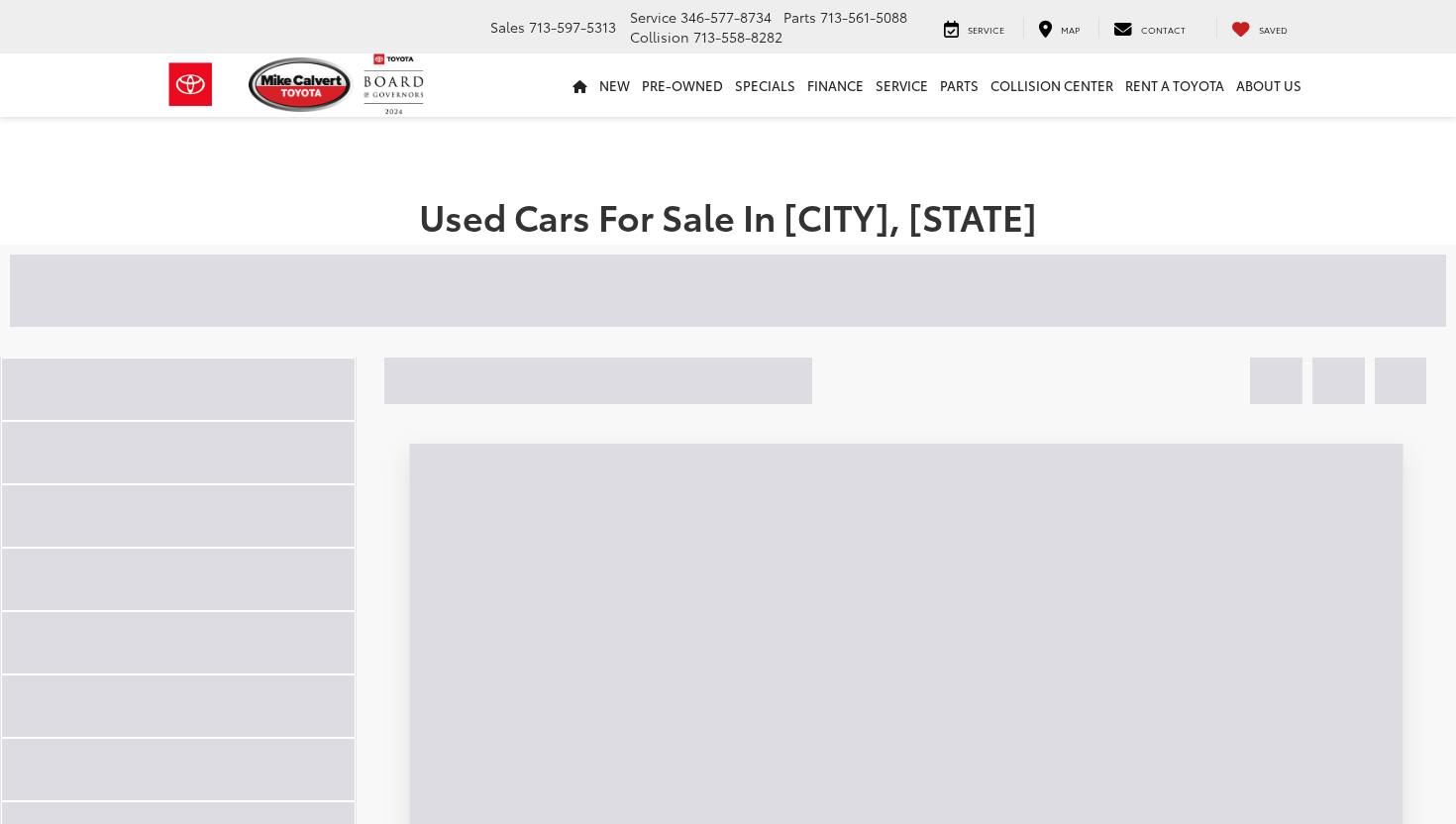 scroll, scrollTop: 0, scrollLeft: 0, axis: both 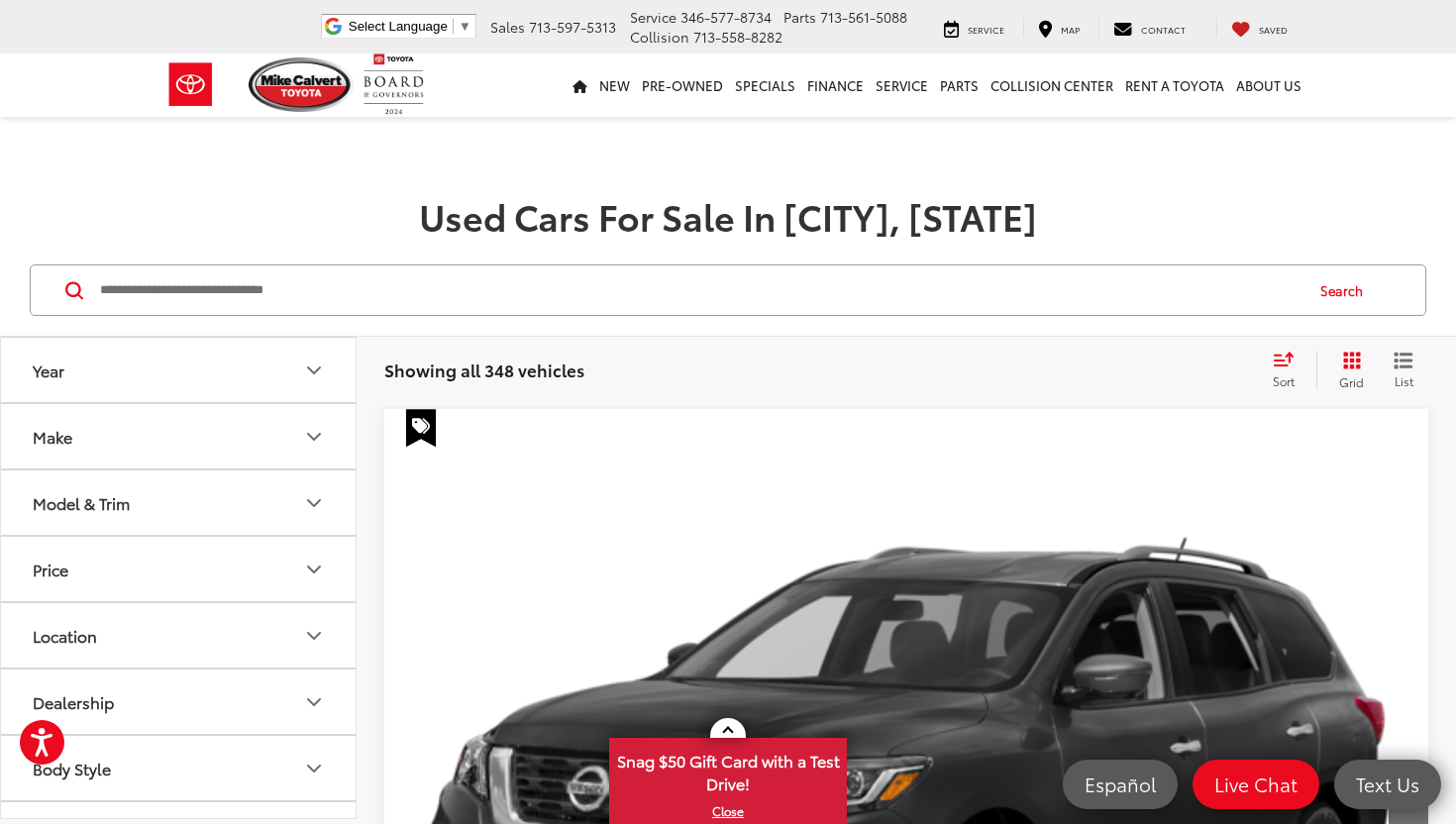 click on "Model & Trim" at bounding box center [179, 502] 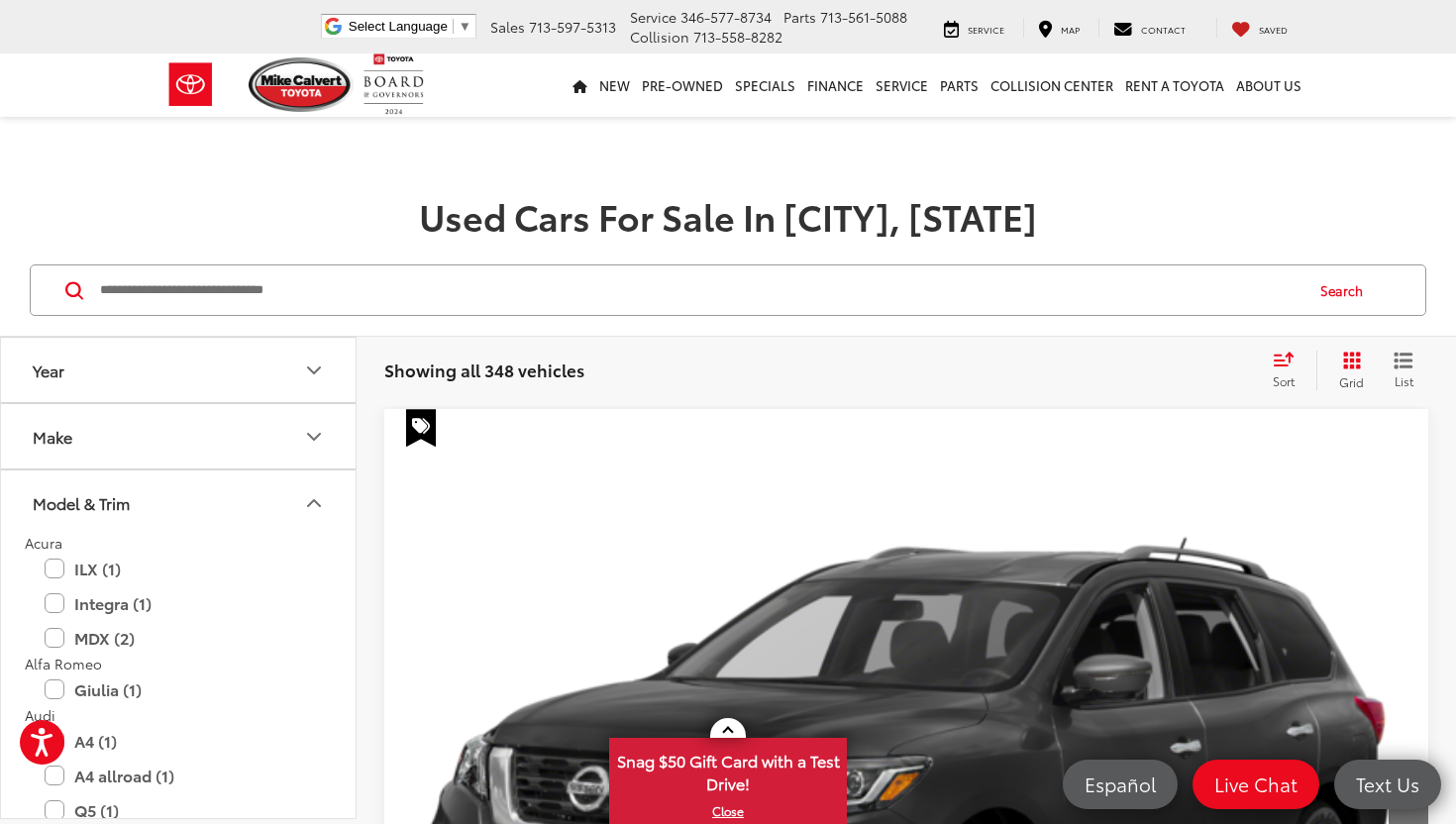 click on "Model & Trim" at bounding box center (179, 502) 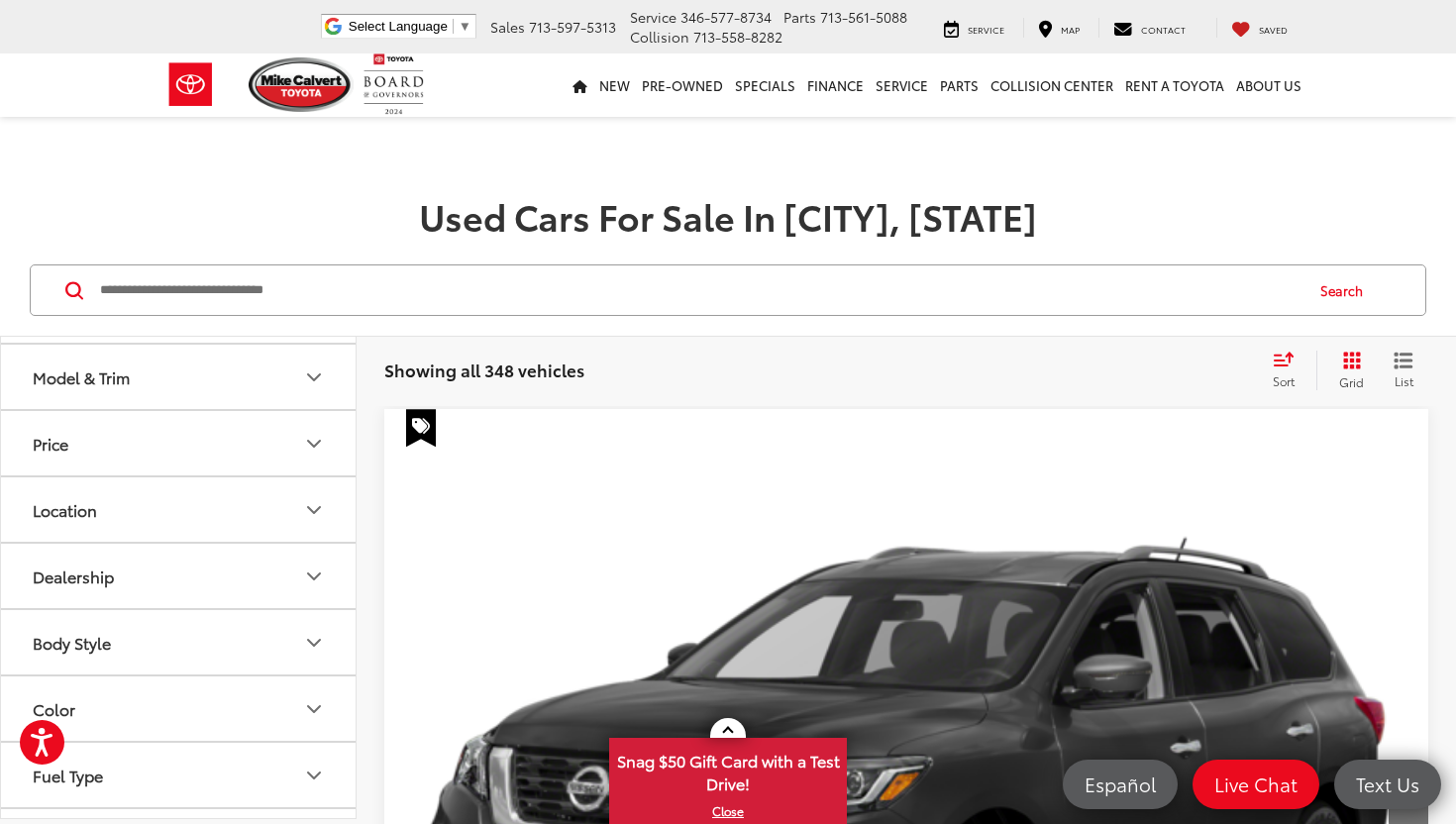 scroll, scrollTop: 137, scrollLeft: 0, axis: vertical 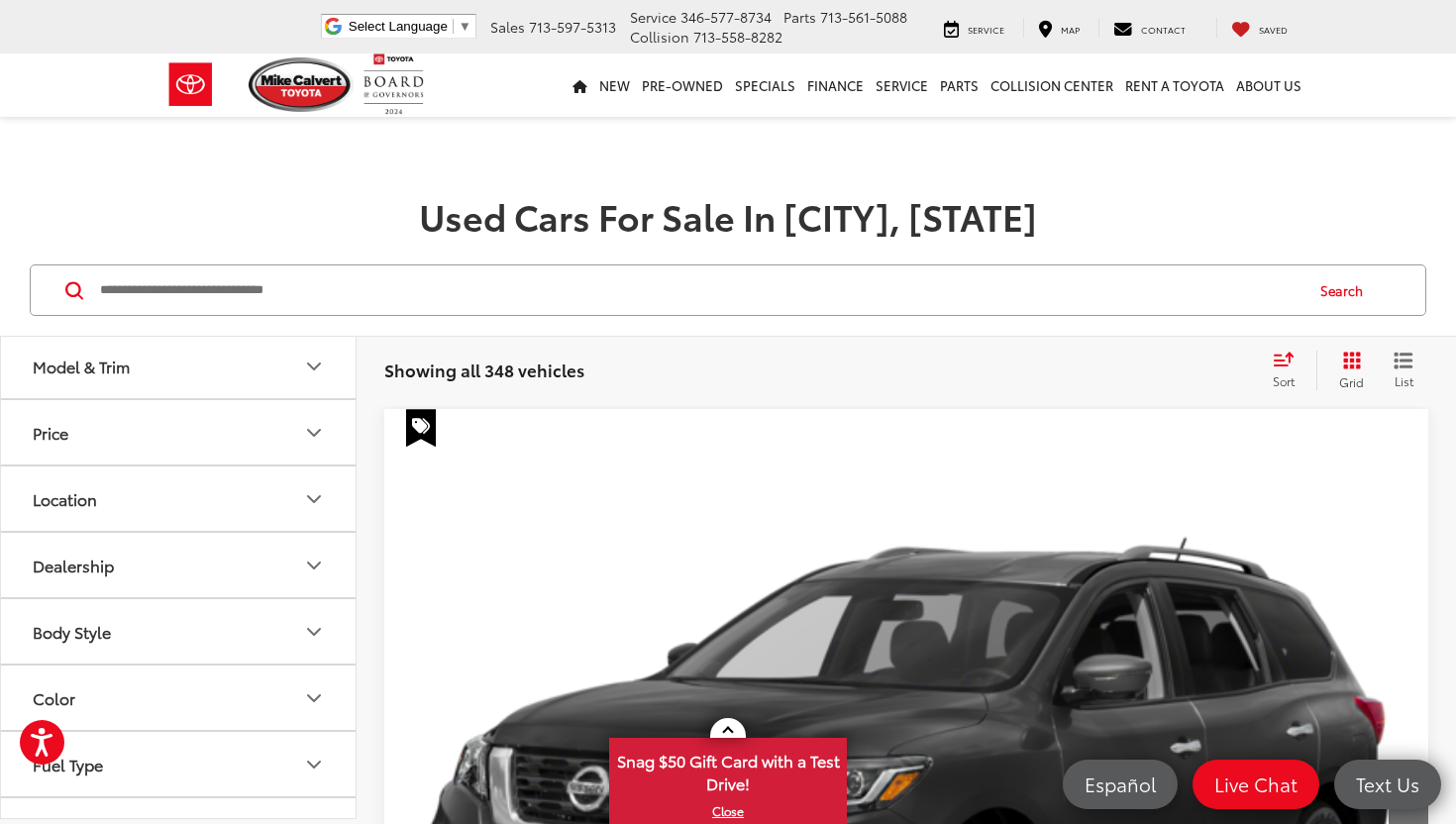 click on "Body Style" at bounding box center [179, 631] 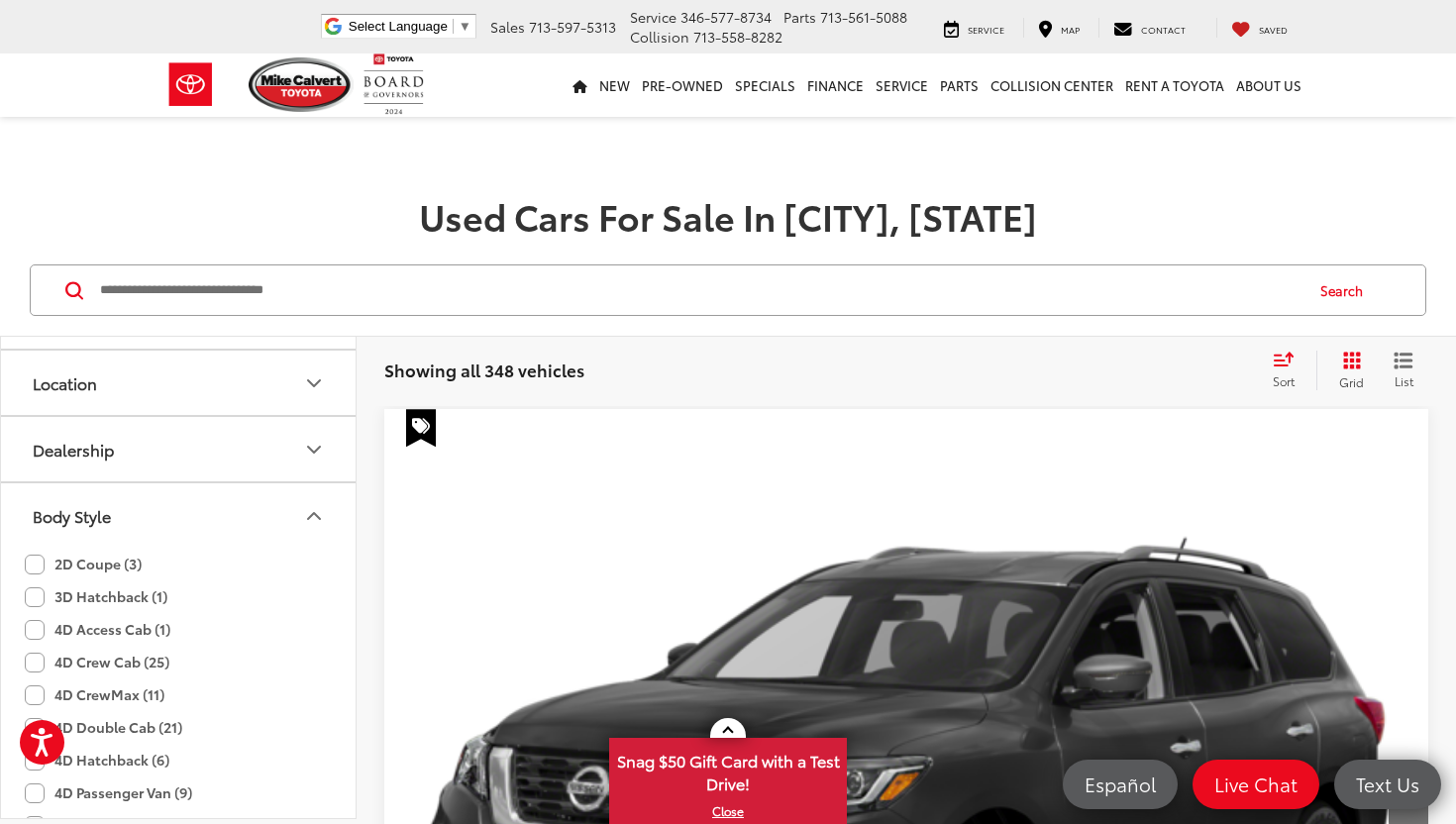scroll, scrollTop: 183, scrollLeft: 0, axis: vertical 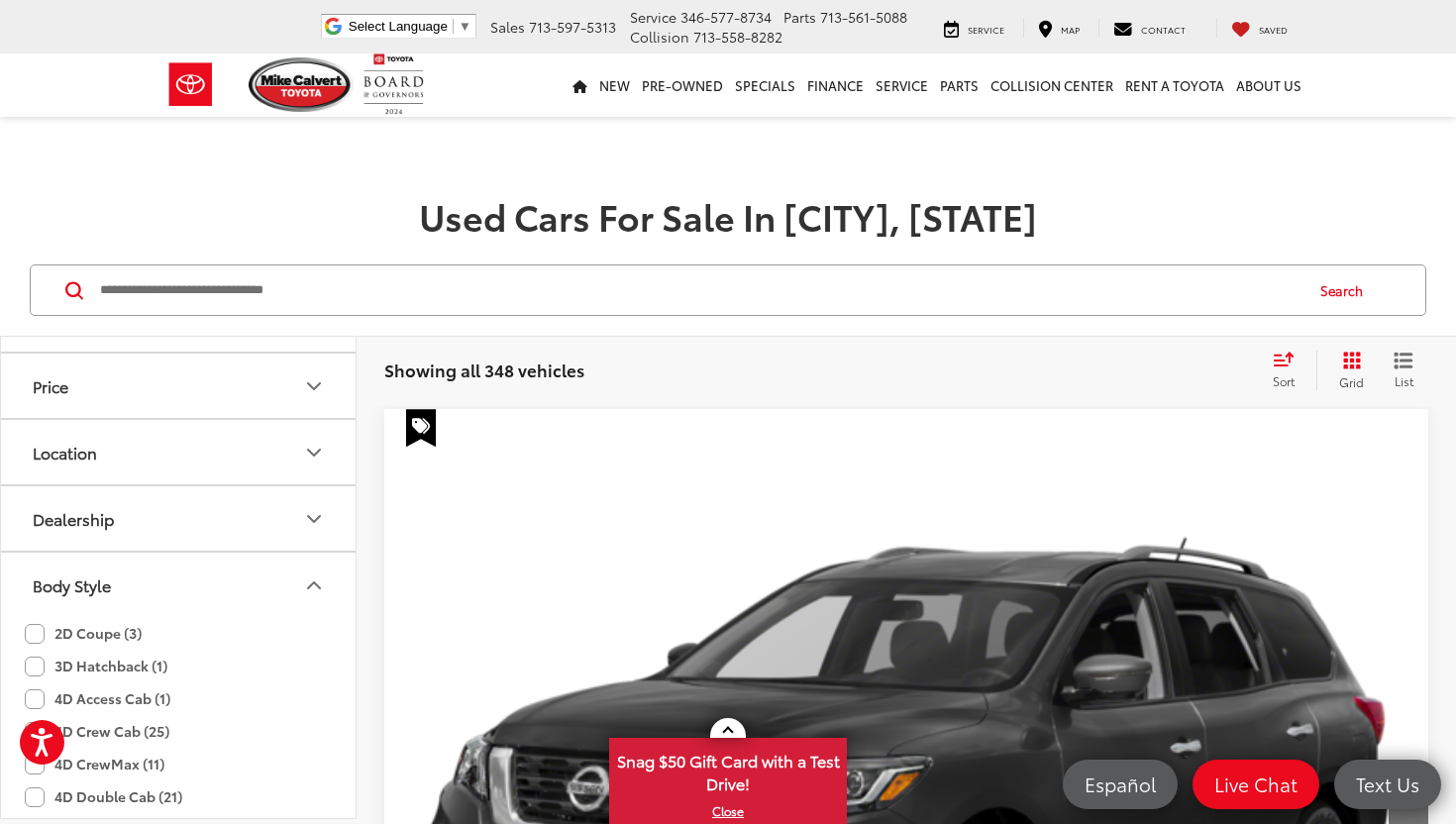 click on "Body Style" at bounding box center (179, 584) 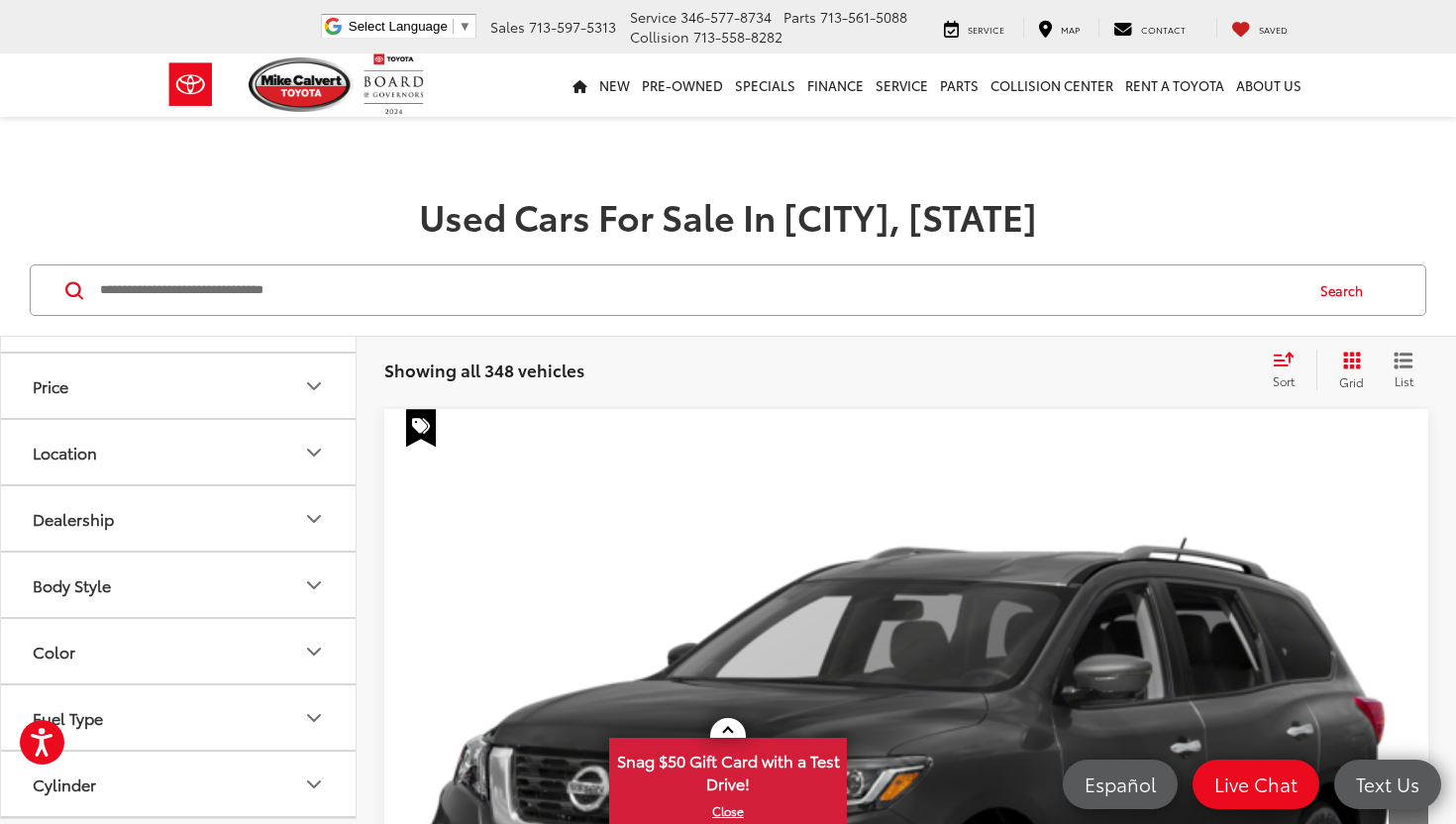 click on "Sort" at bounding box center [1290, 370] 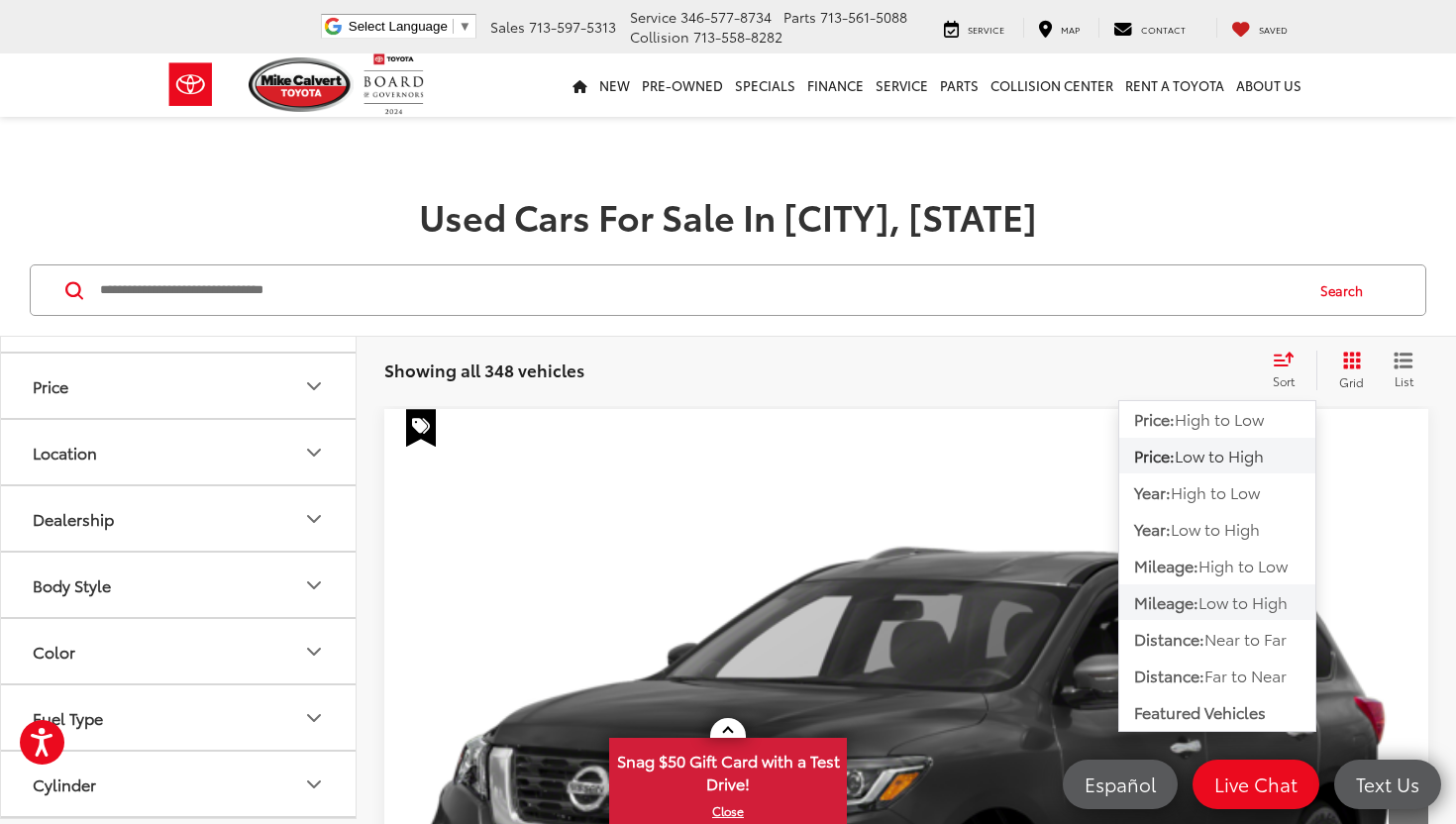 click on "Low to High" at bounding box center (1243, 601) 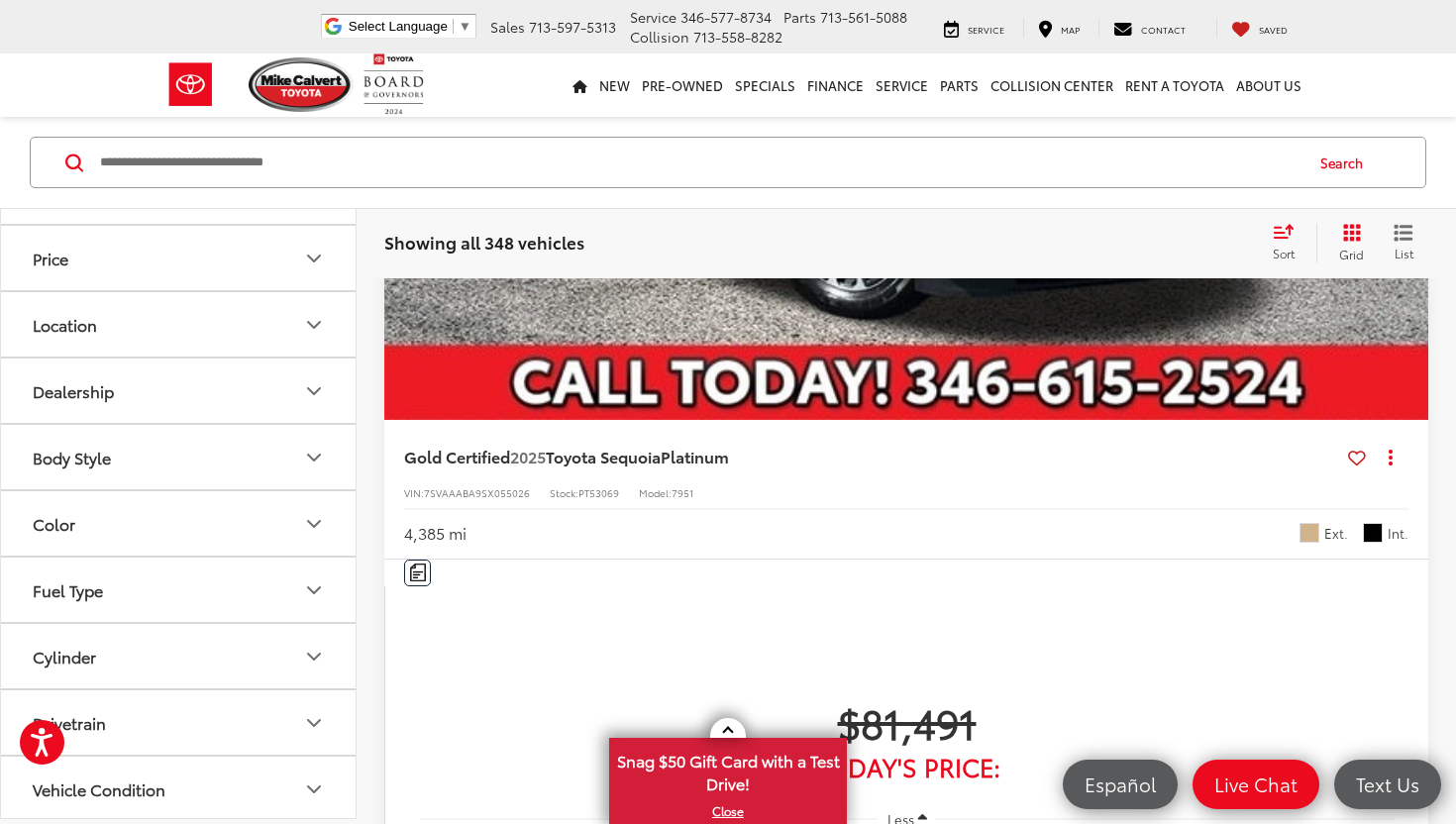 scroll, scrollTop: 9484, scrollLeft: 0, axis: vertical 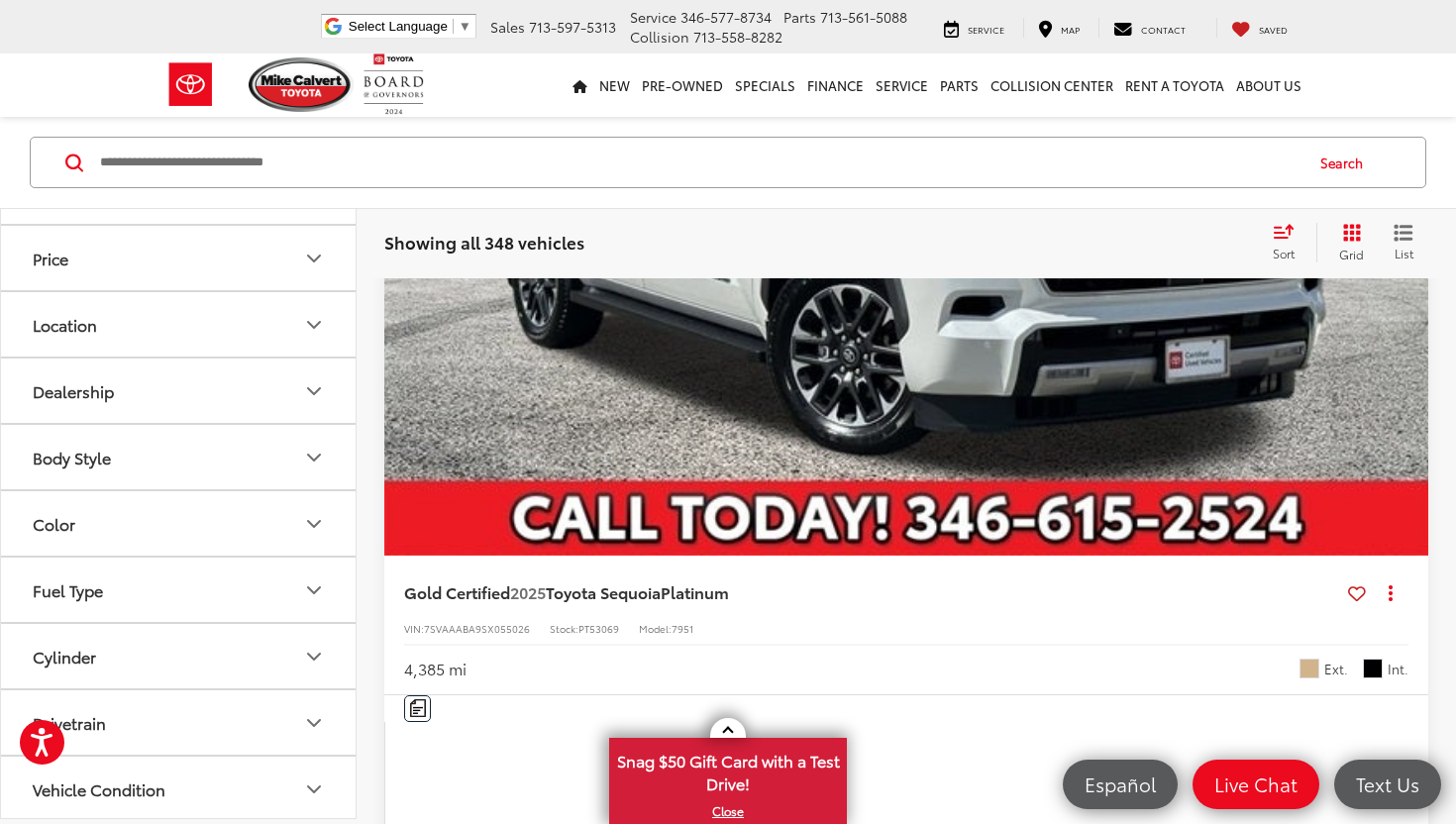 click on "Show: 12" at bounding box center [1362, 9701] 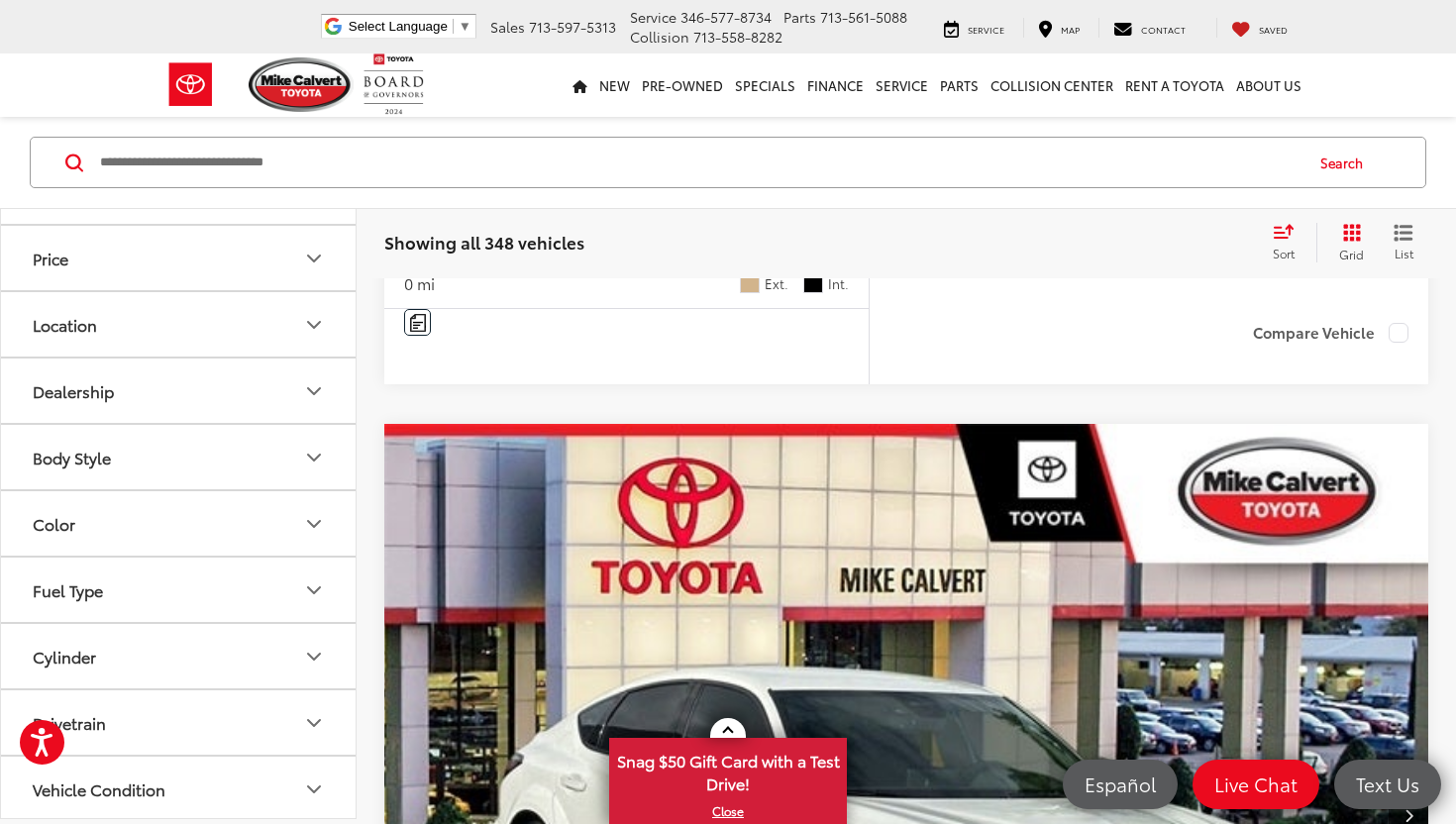 scroll, scrollTop: 722, scrollLeft: 0, axis: vertical 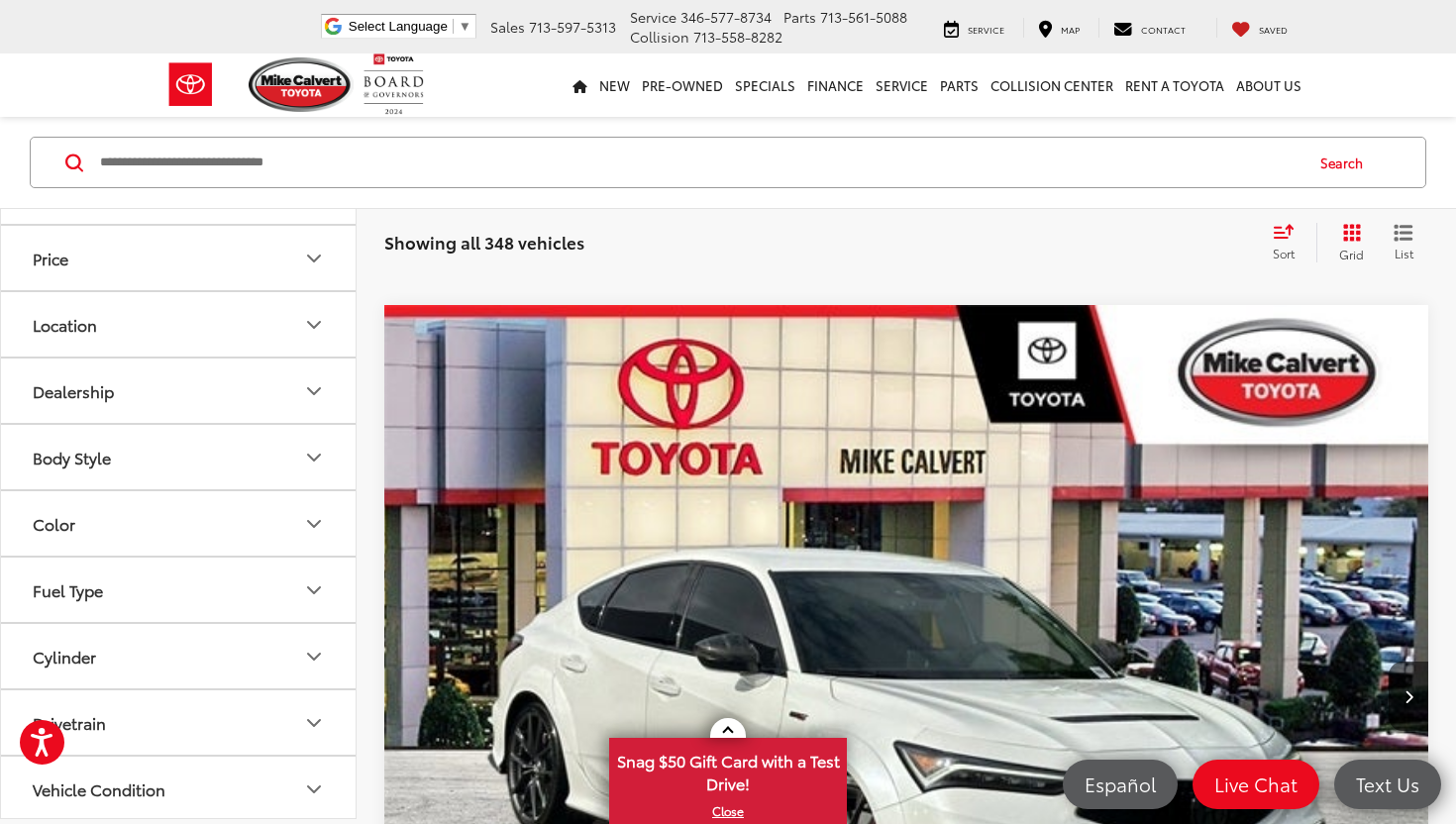 click on "List" at bounding box center [1404, 243] 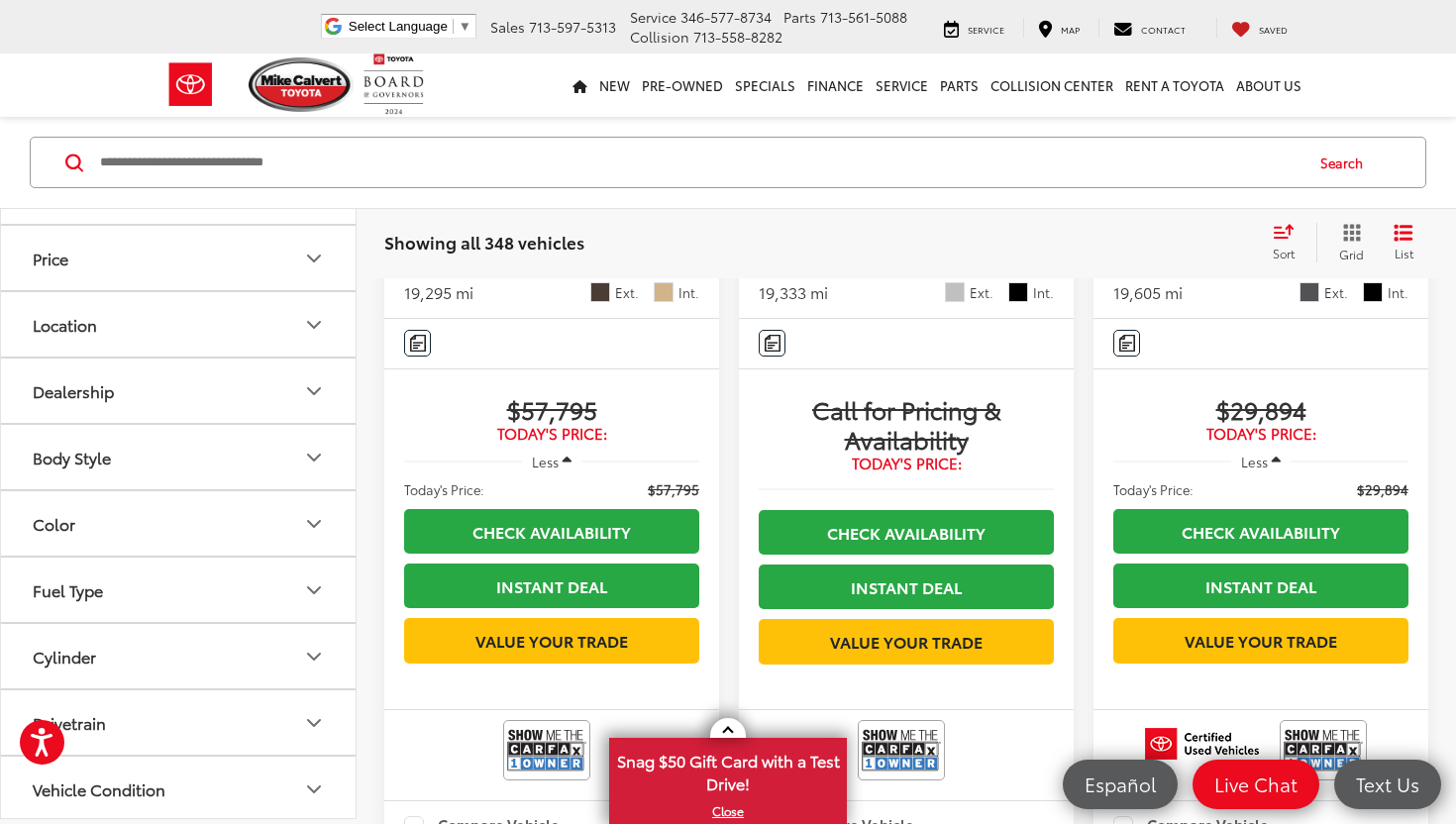 scroll, scrollTop: 19711, scrollLeft: 0, axis: vertical 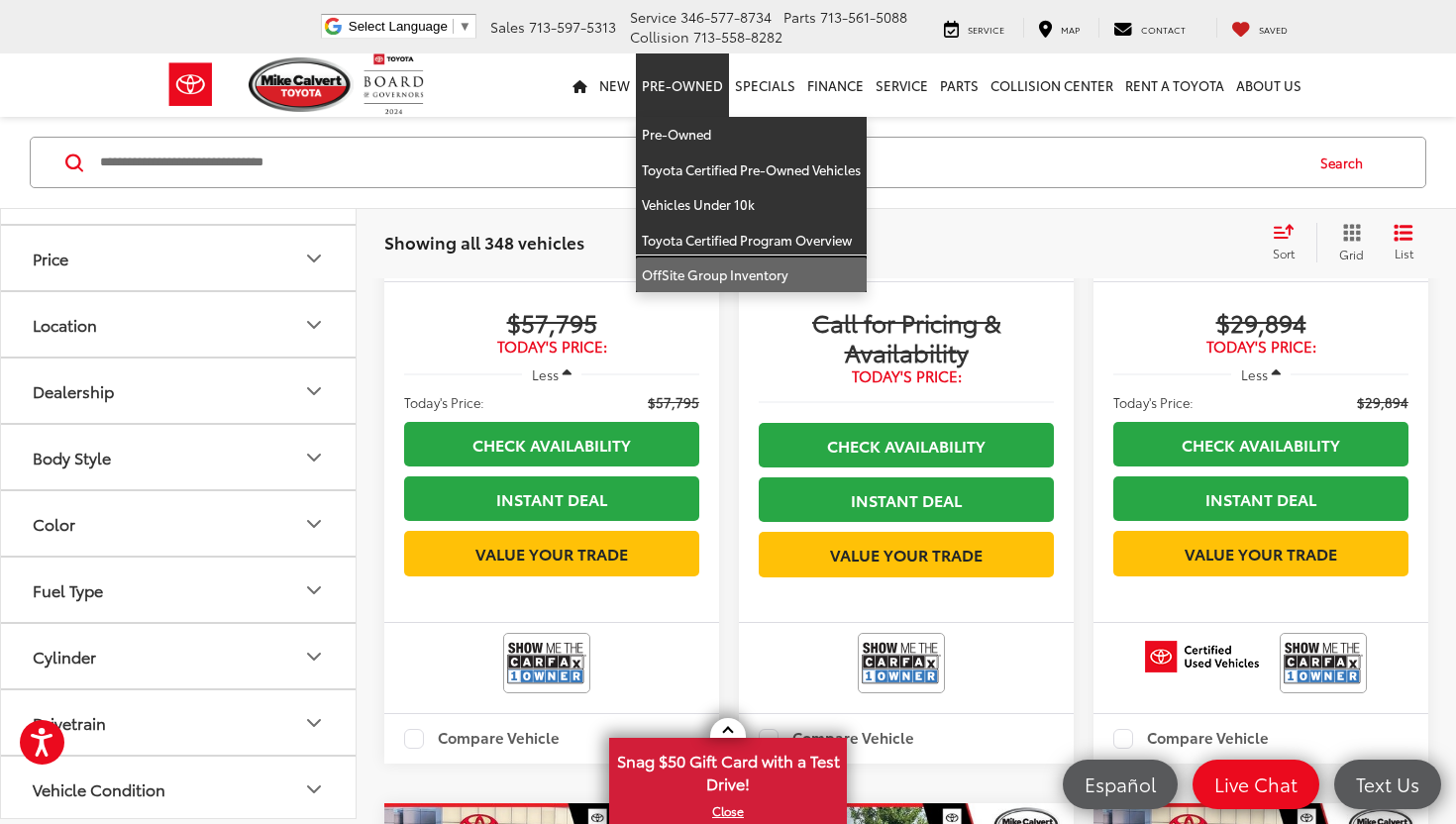 click on "OffSite Group Inventory" at bounding box center [751, 274] 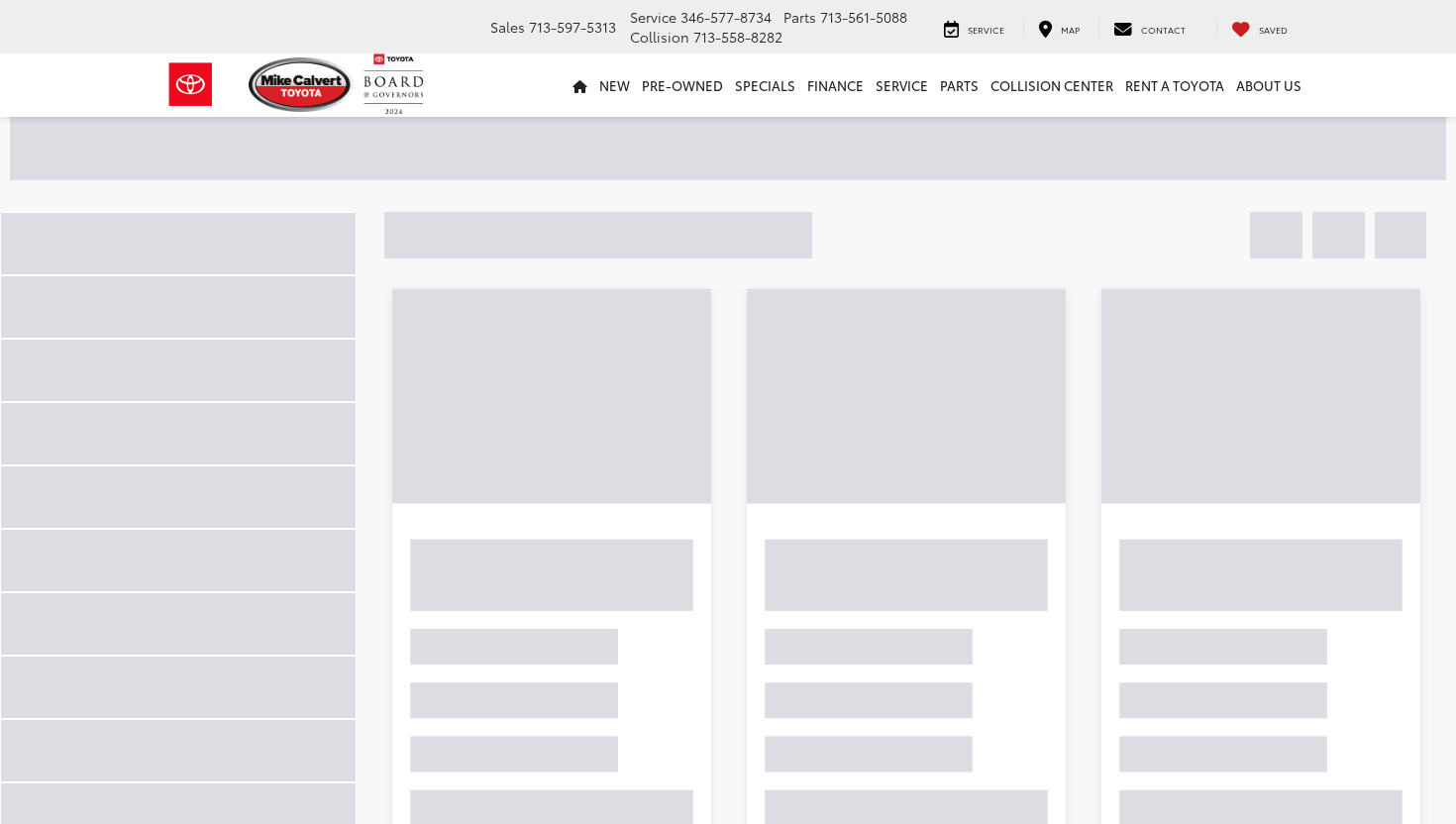 scroll, scrollTop: 0, scrollLeft: 0, axis: both 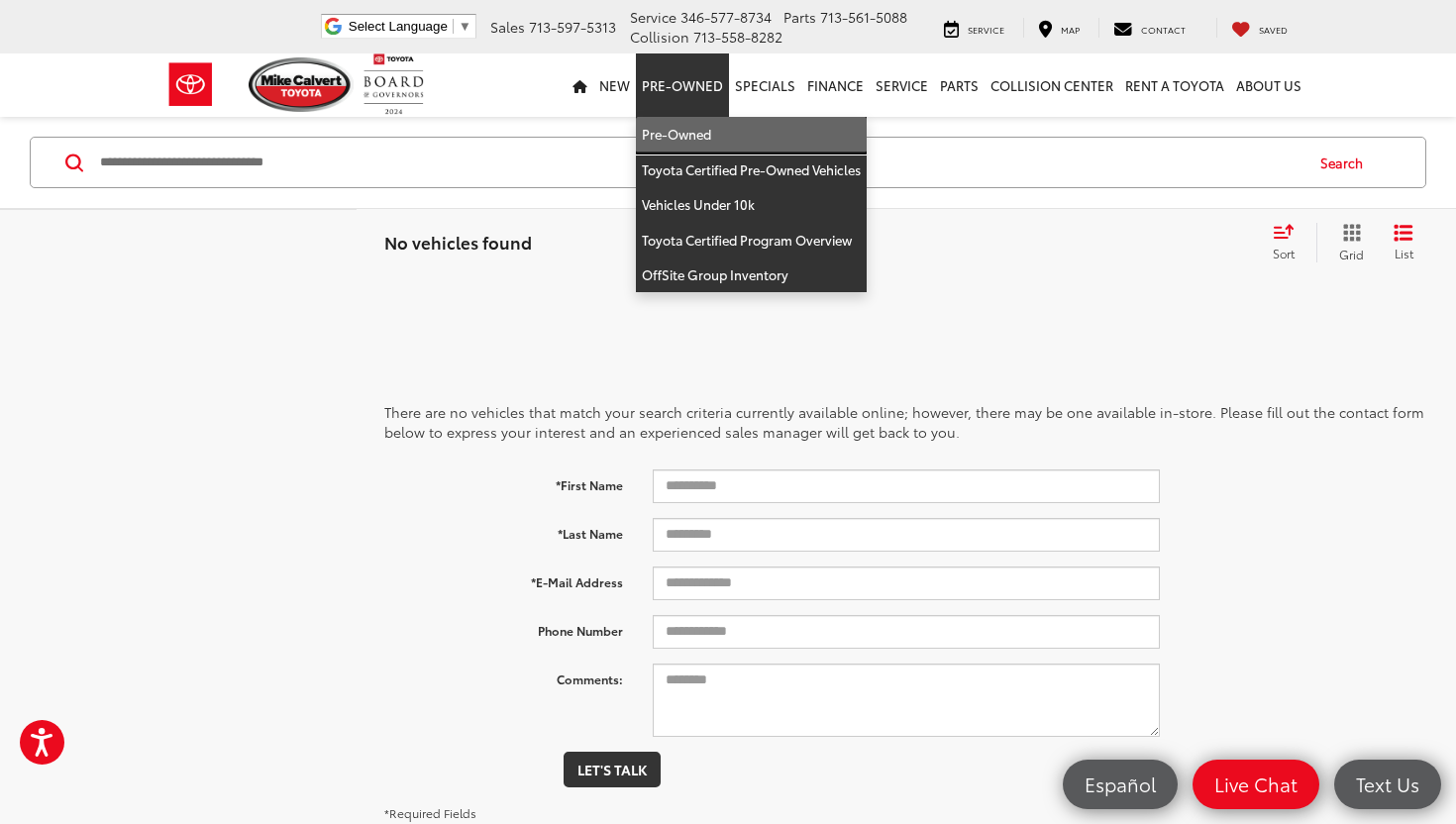 click on "Pre-Owned" at bounding box center [751, 135] 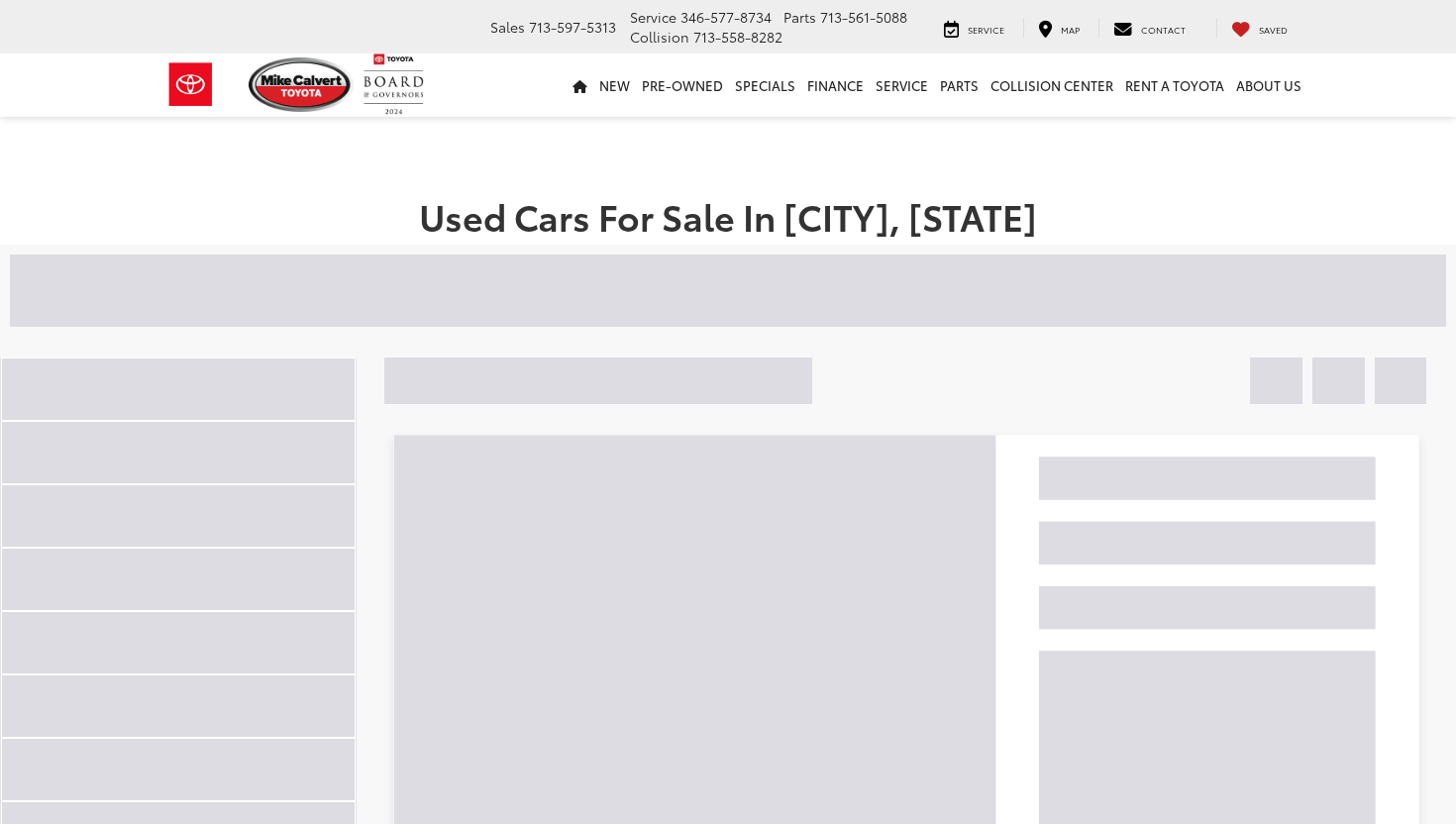 scroll, scrollTop: 0, scrollLeft: 0, axis: both 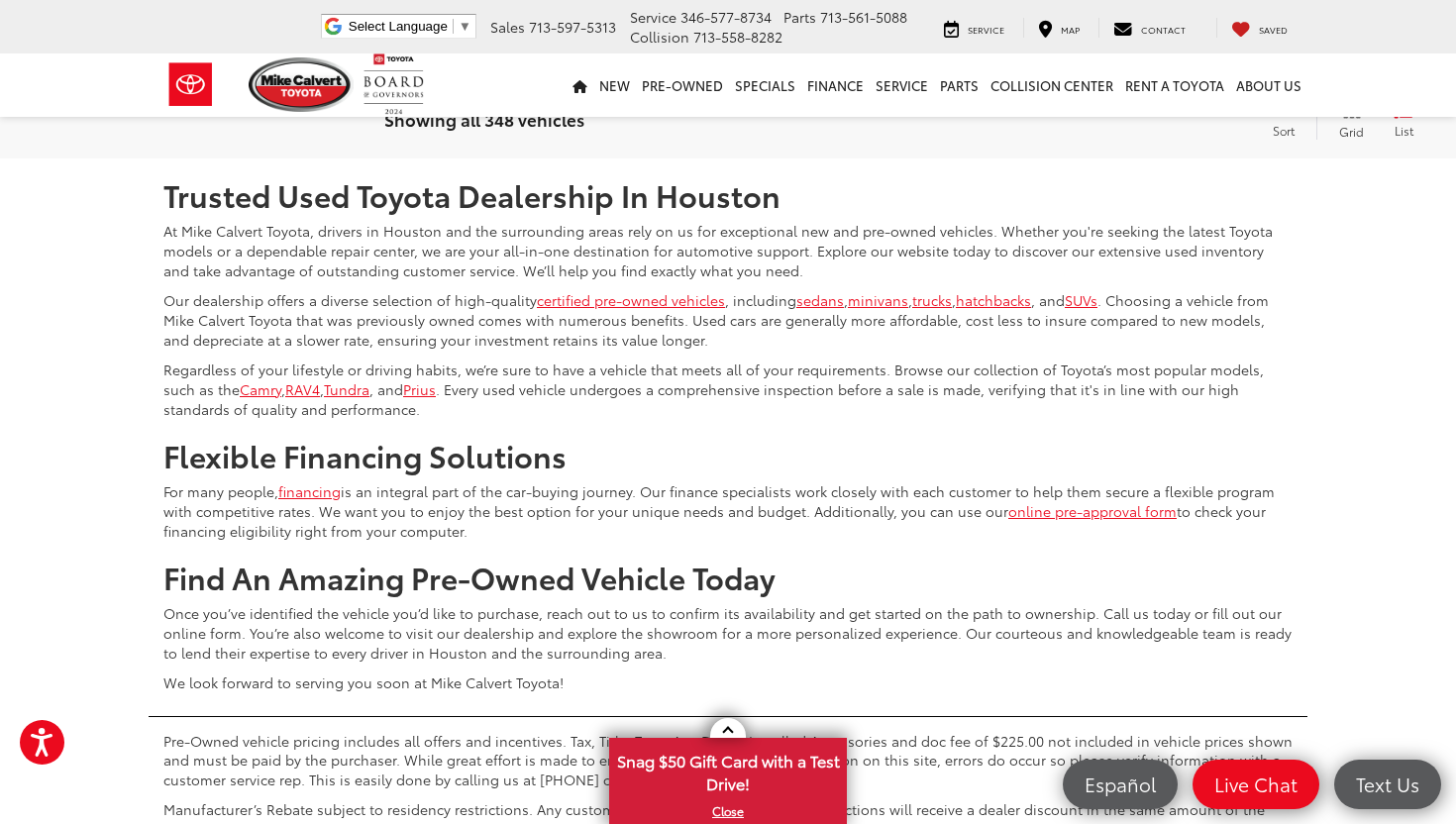 click on "Show: 12" at bounding box center (1362, 100) 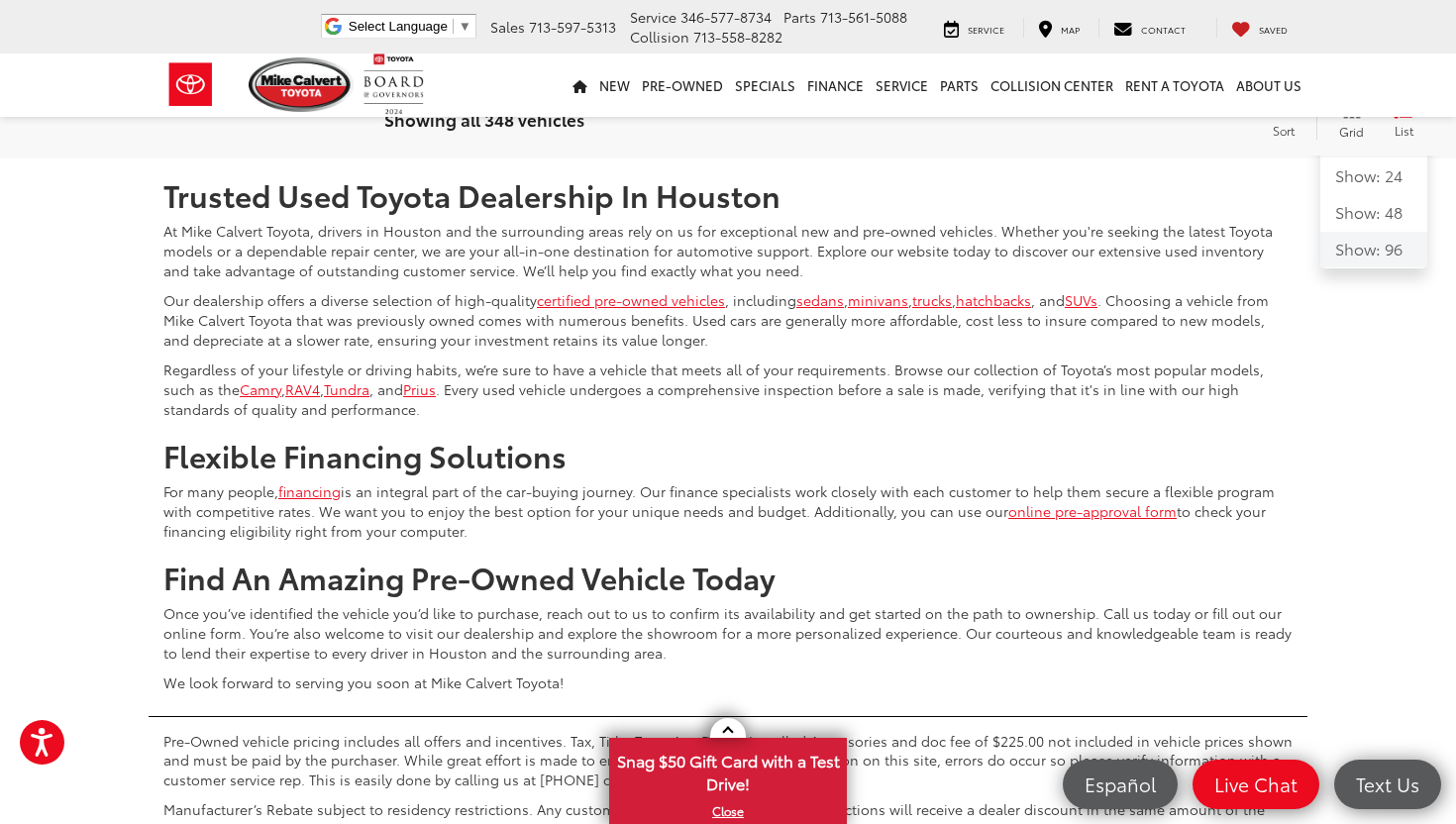click on "Show: 96" 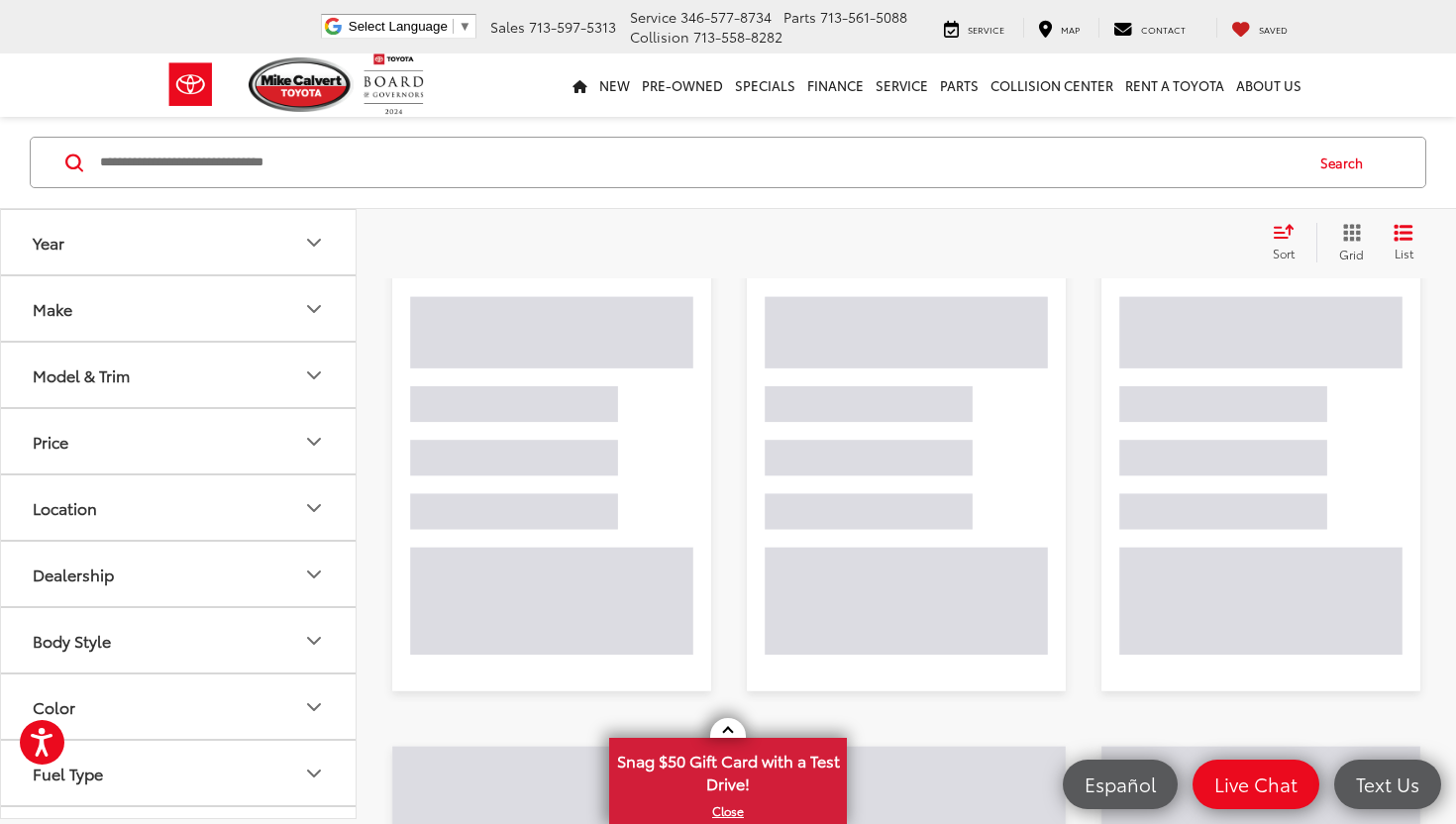 scroll, scrollTop: 128, scrollLeft: 0, axis: vertical 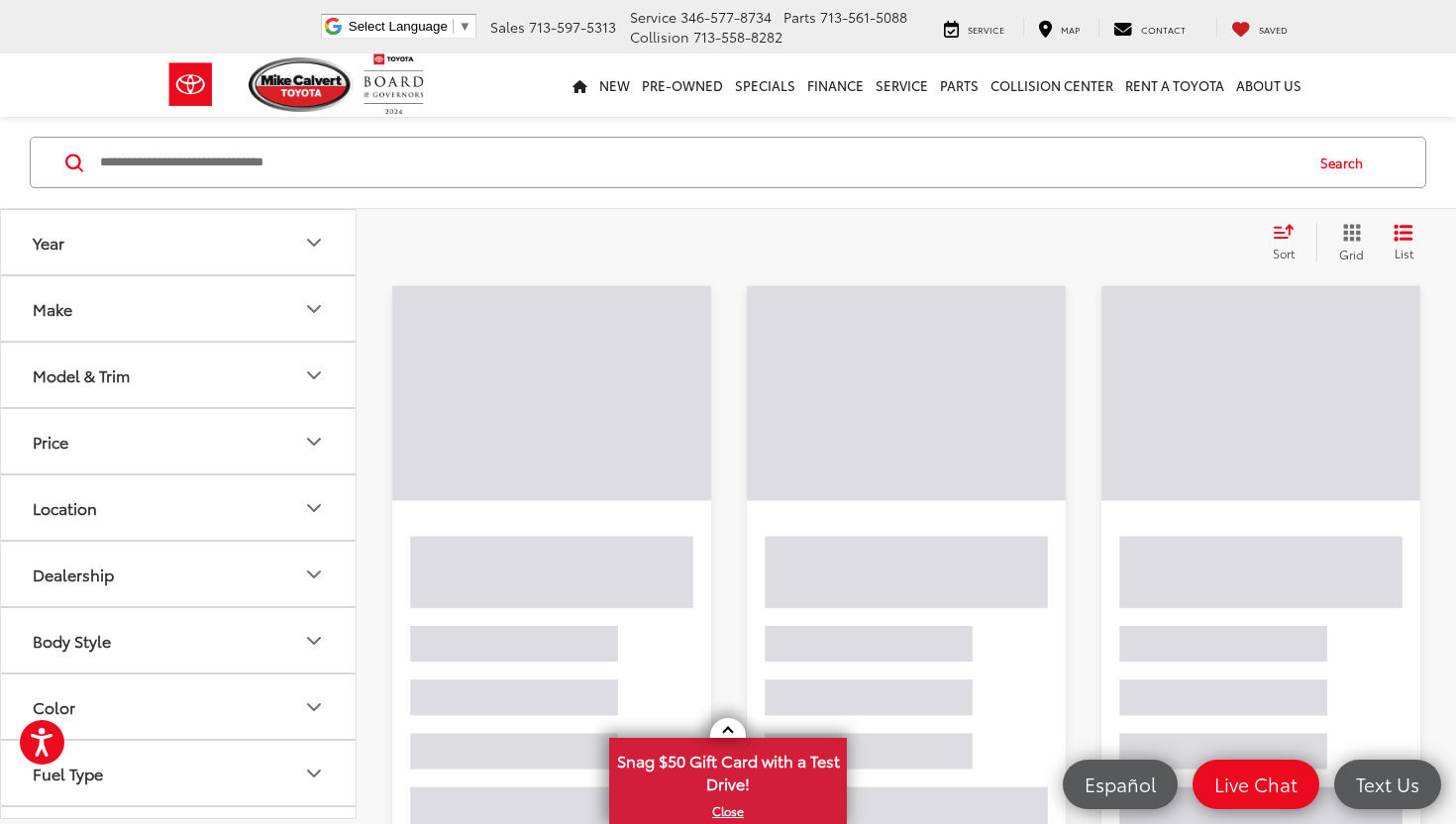 click 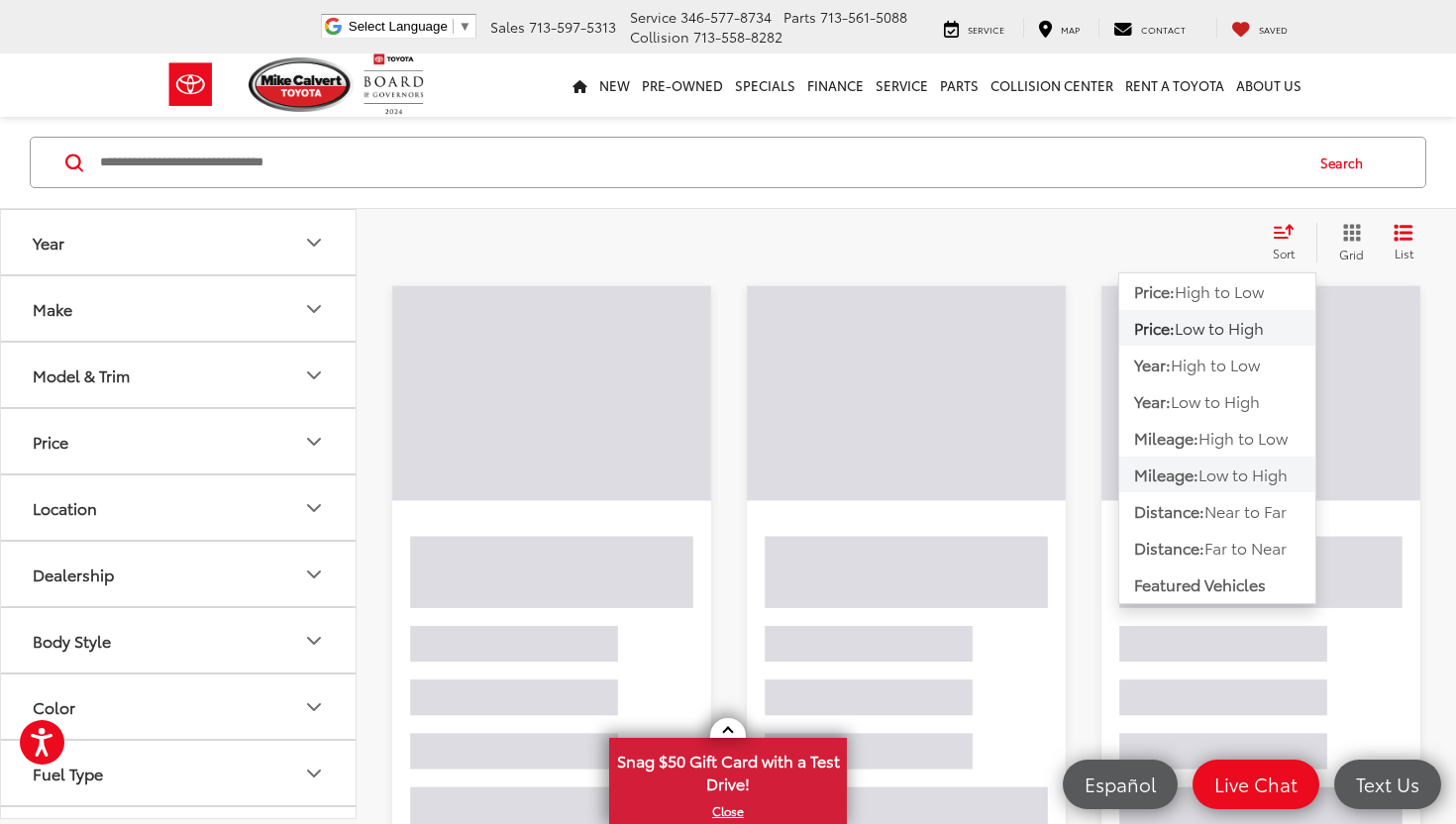 click on "Low to High" at bounding box center (1243, 473) 